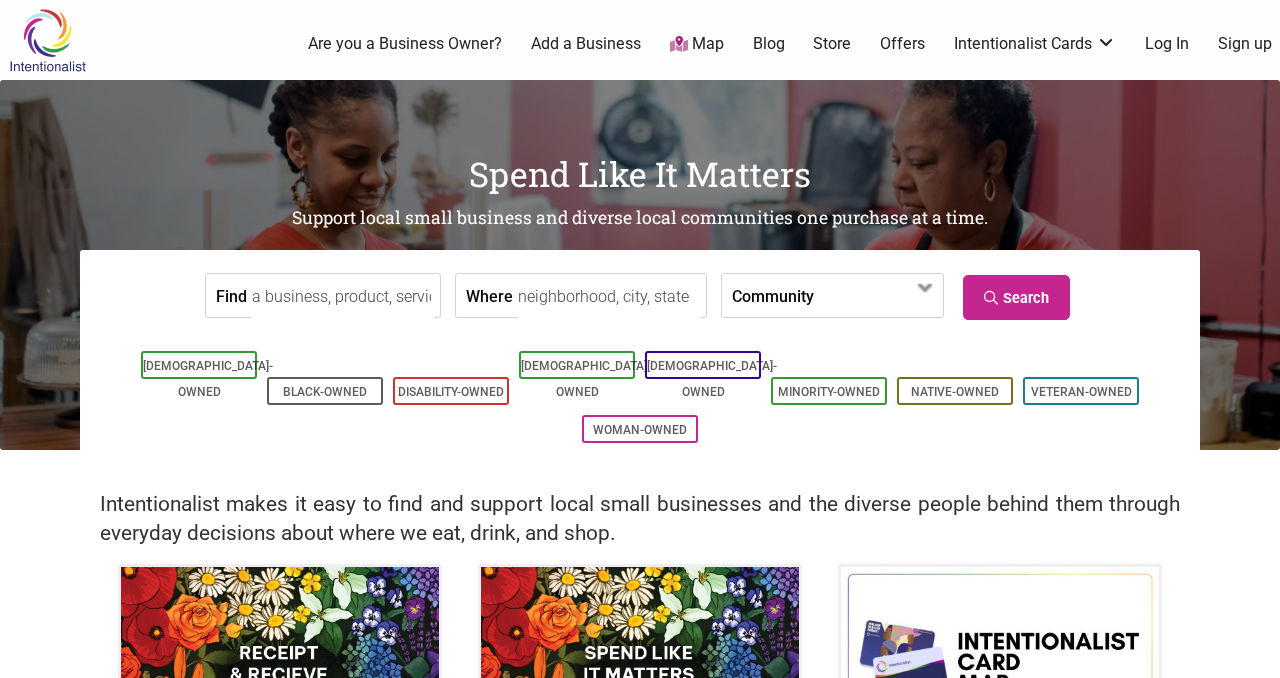 scroll, scrollTop: 0, scrollLeft: 0, axis: both 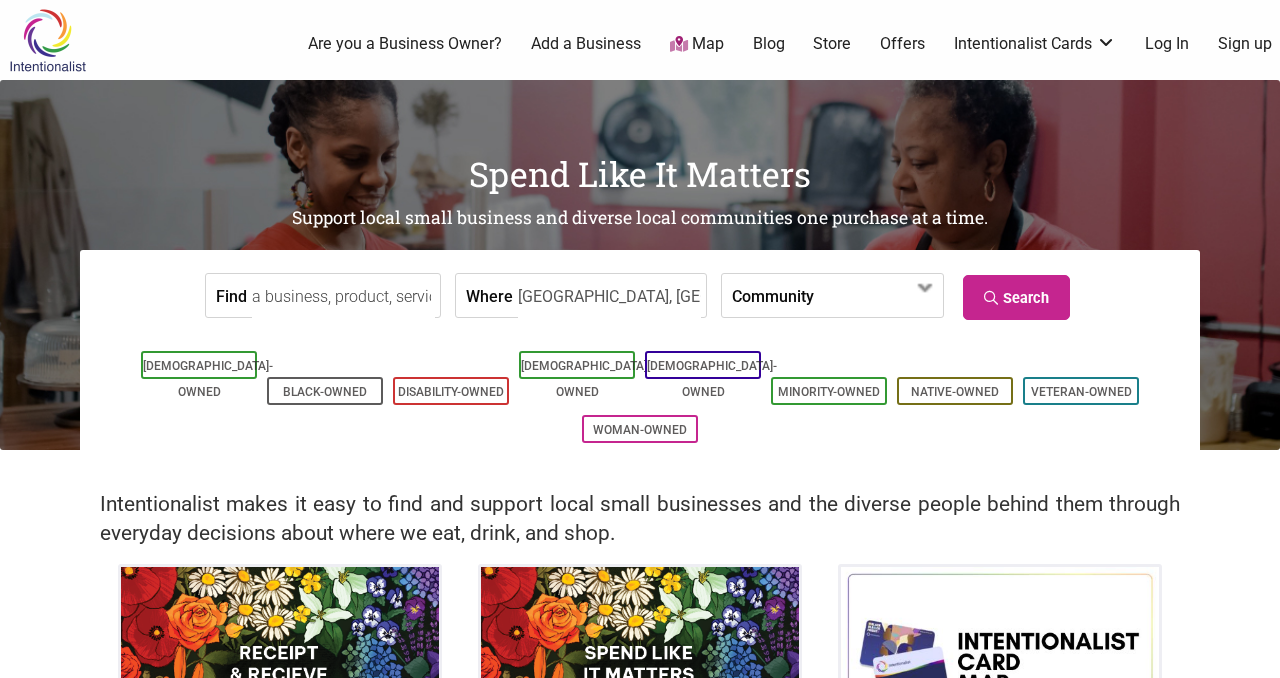 type on "[GEOGRAPHIC_DATA], [GEOGRAPHIC_DATA], [GEOGRAPHIC_DATA], [GEOGRAPHIC_DATA]" 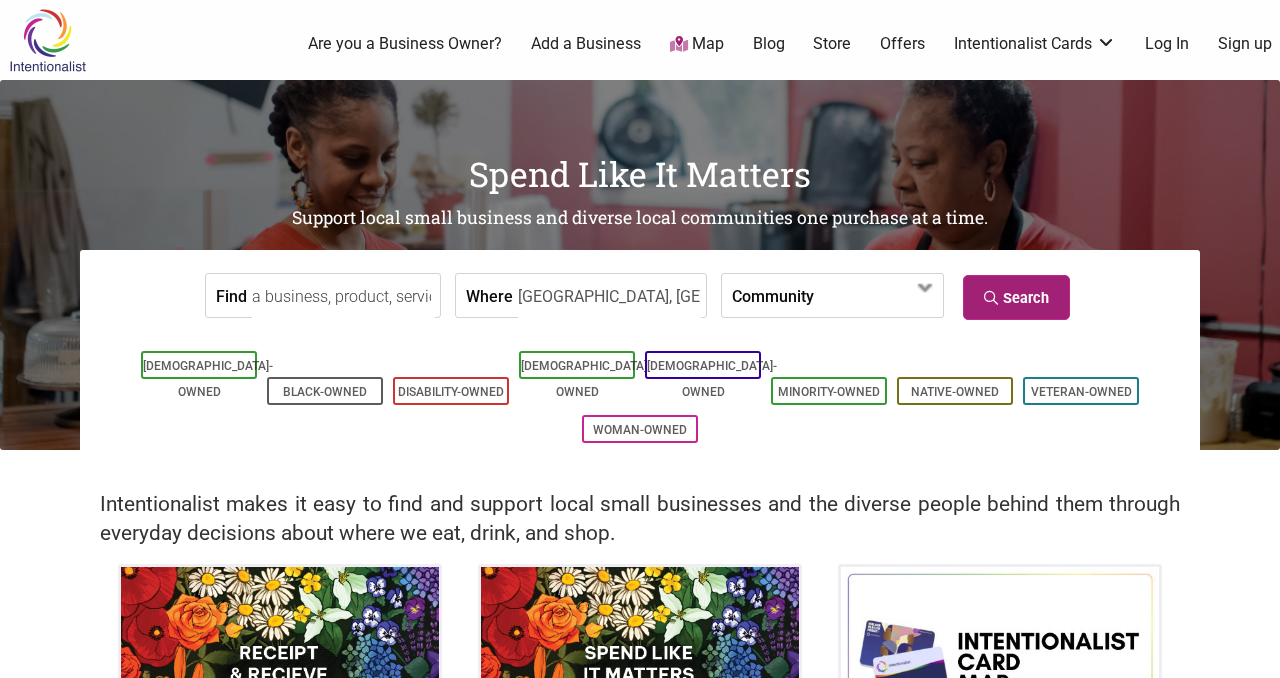 click on "Search" at bounding box center (1016, 297) 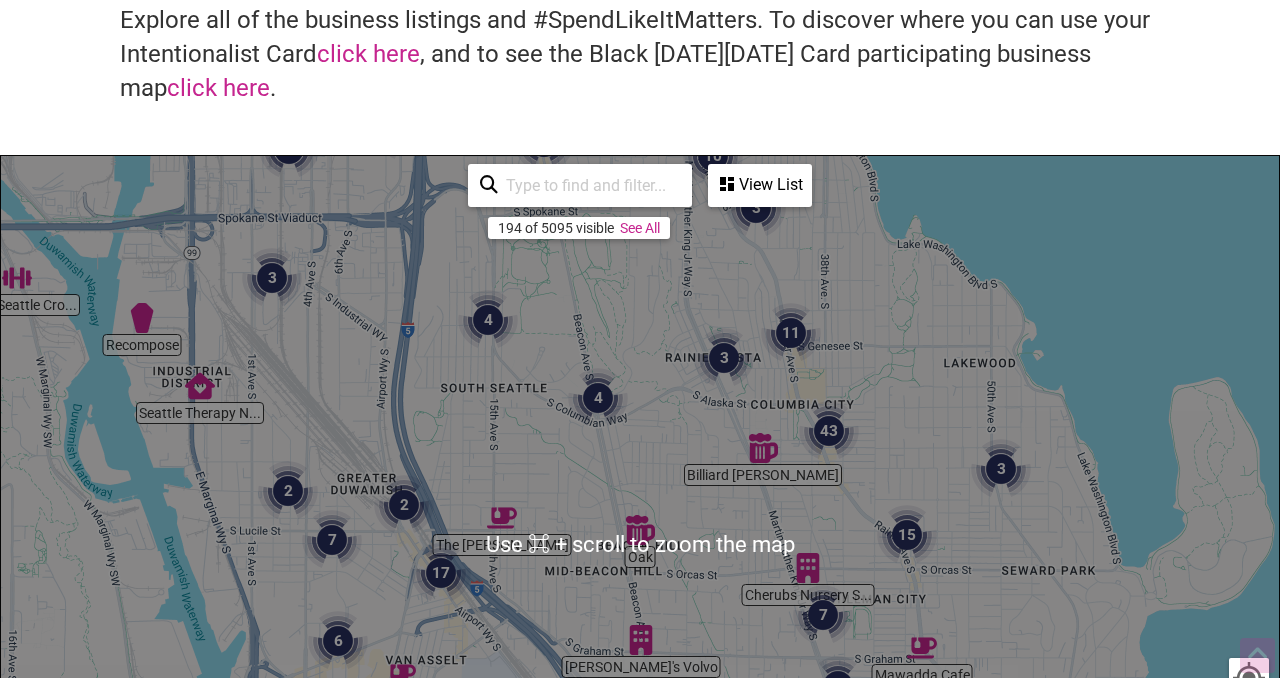 scroll, scrollTop: 154, scrollLeft: 0, axis: vertical 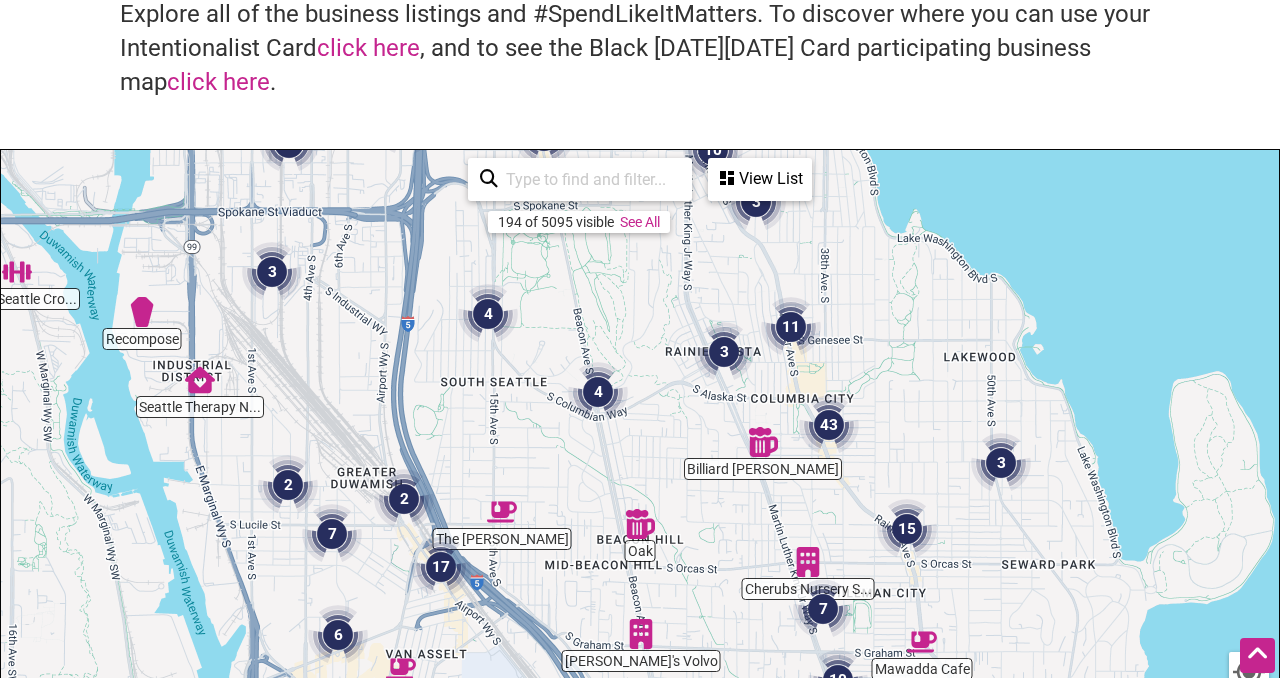 click on "View List" at bounding box center (760, 179) 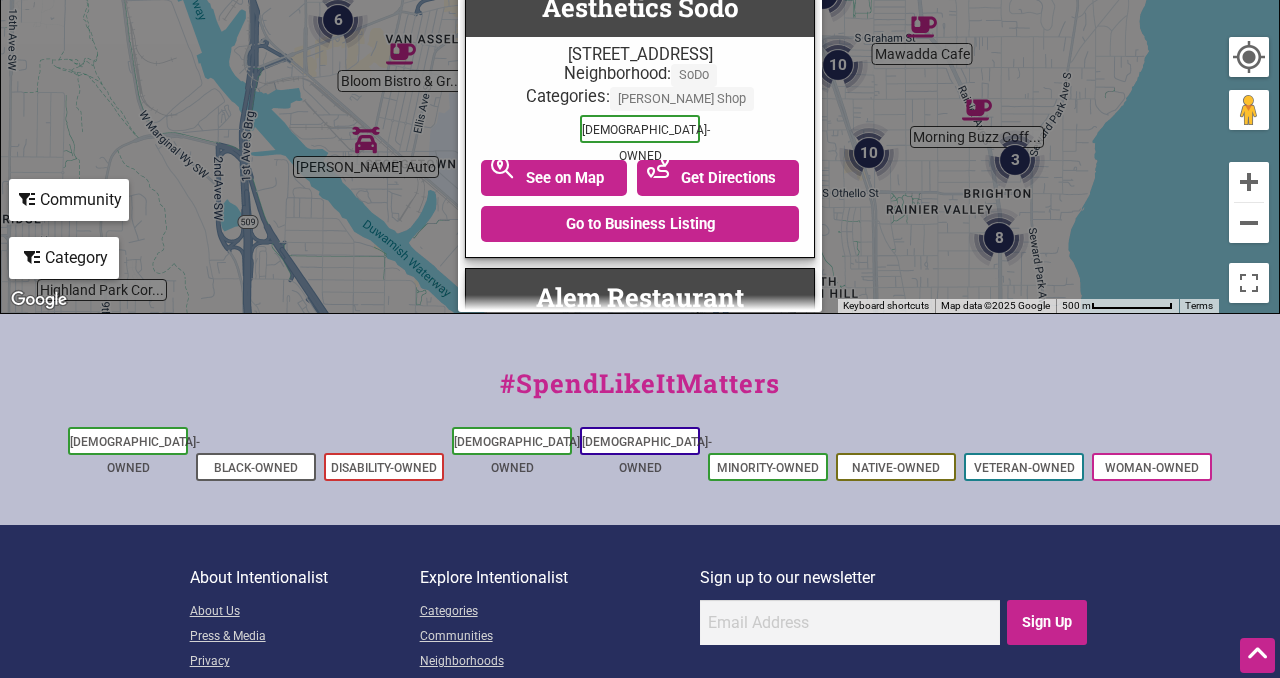 scroll, scrollTop: 761, scrollLeft: 0, axis: vertical 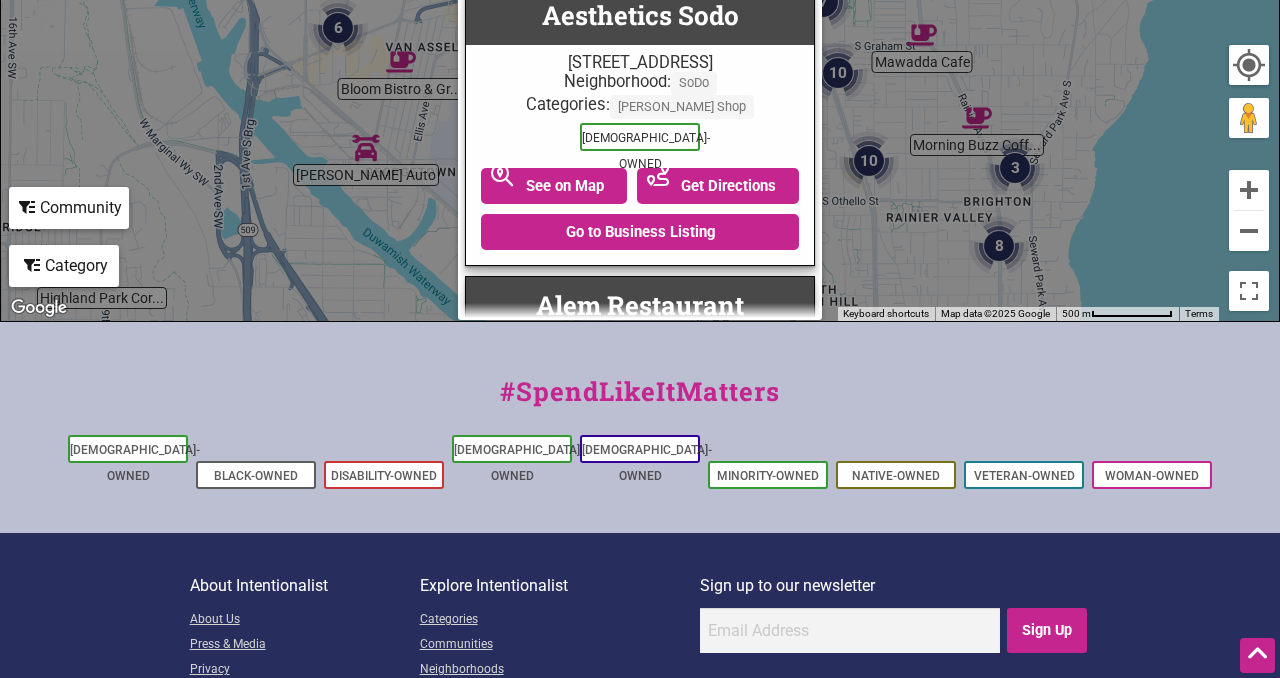 click on "Category" at bounding box center (640, -369) 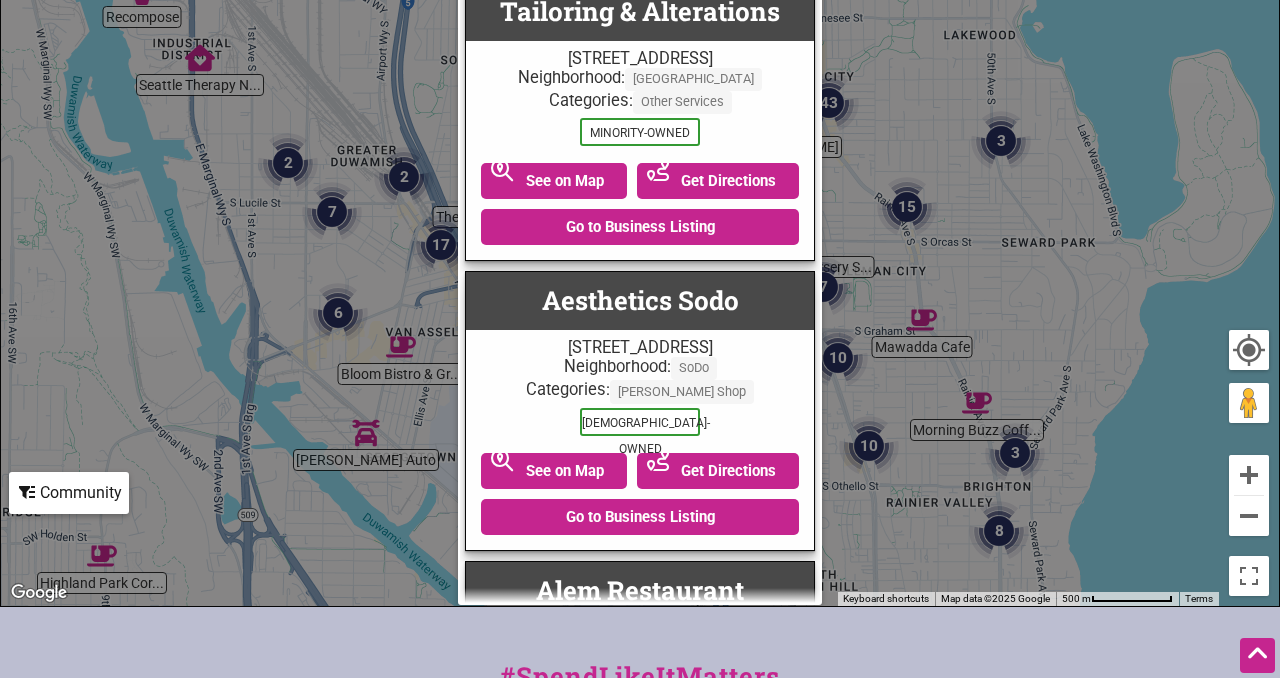 scroll, scrollTop: 216, scrollLeft: 0, axis: vertical 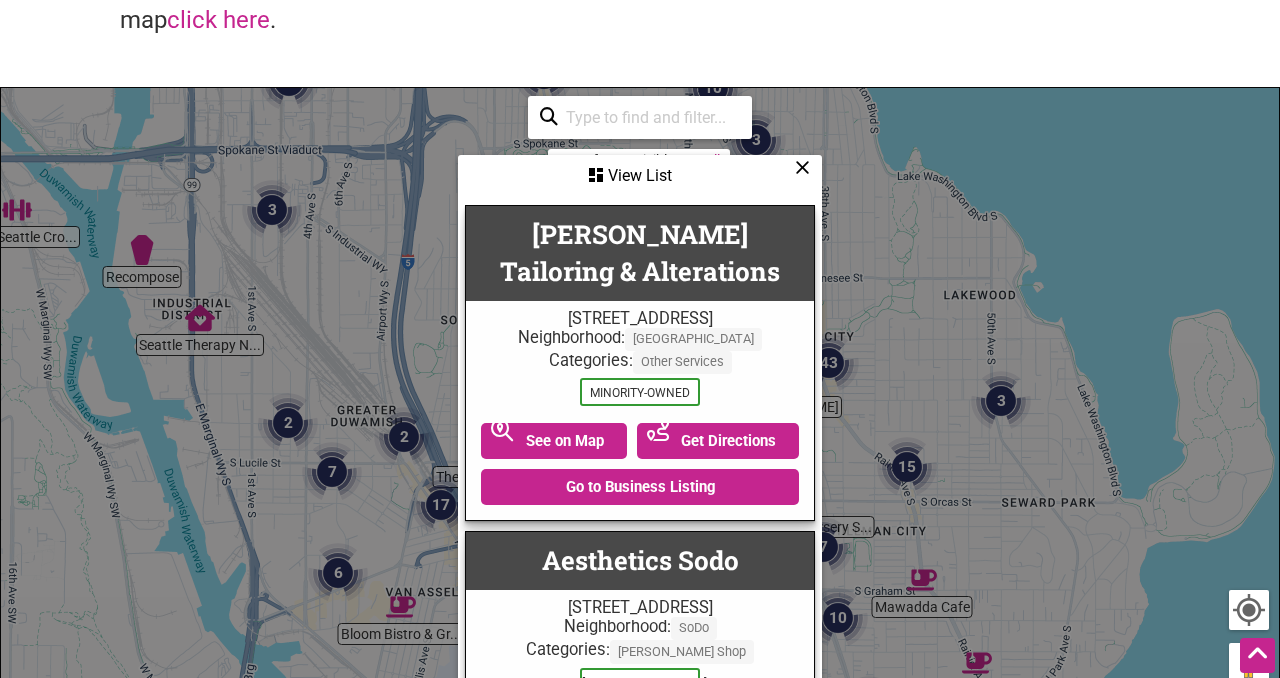 click at bounding box center [802, 167] 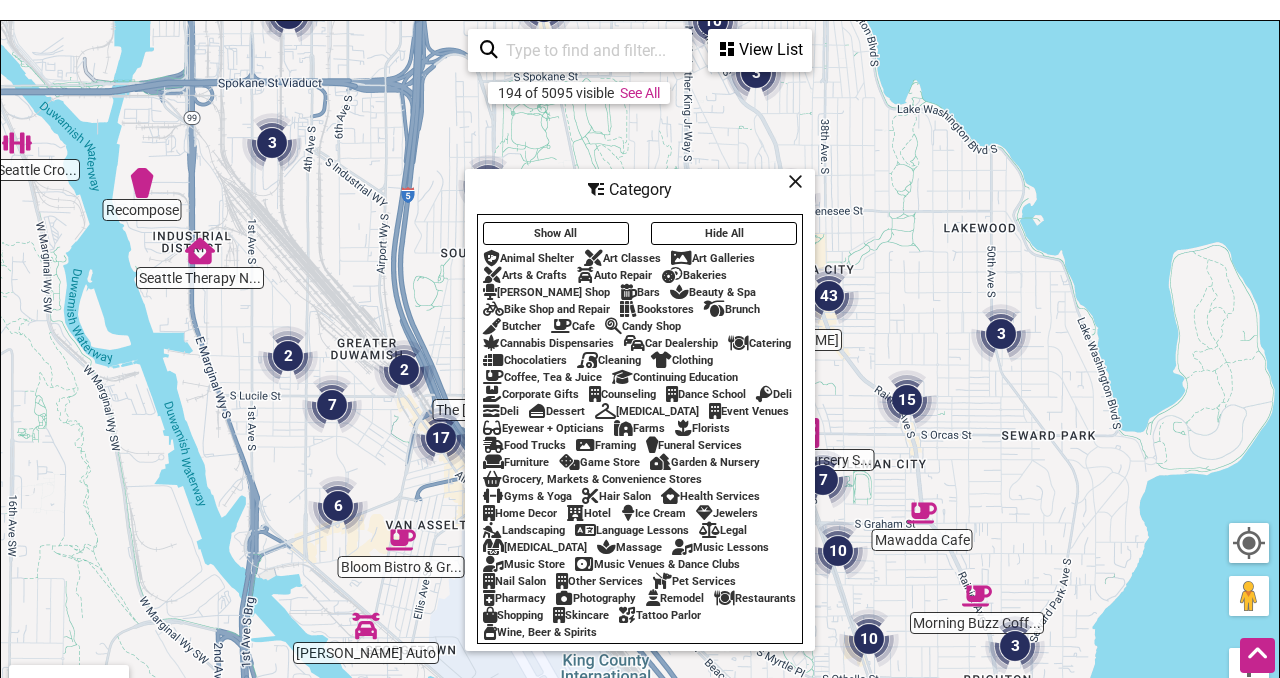 scroll, scrollTop: 377, scrollLeft: 0, axis: vertical 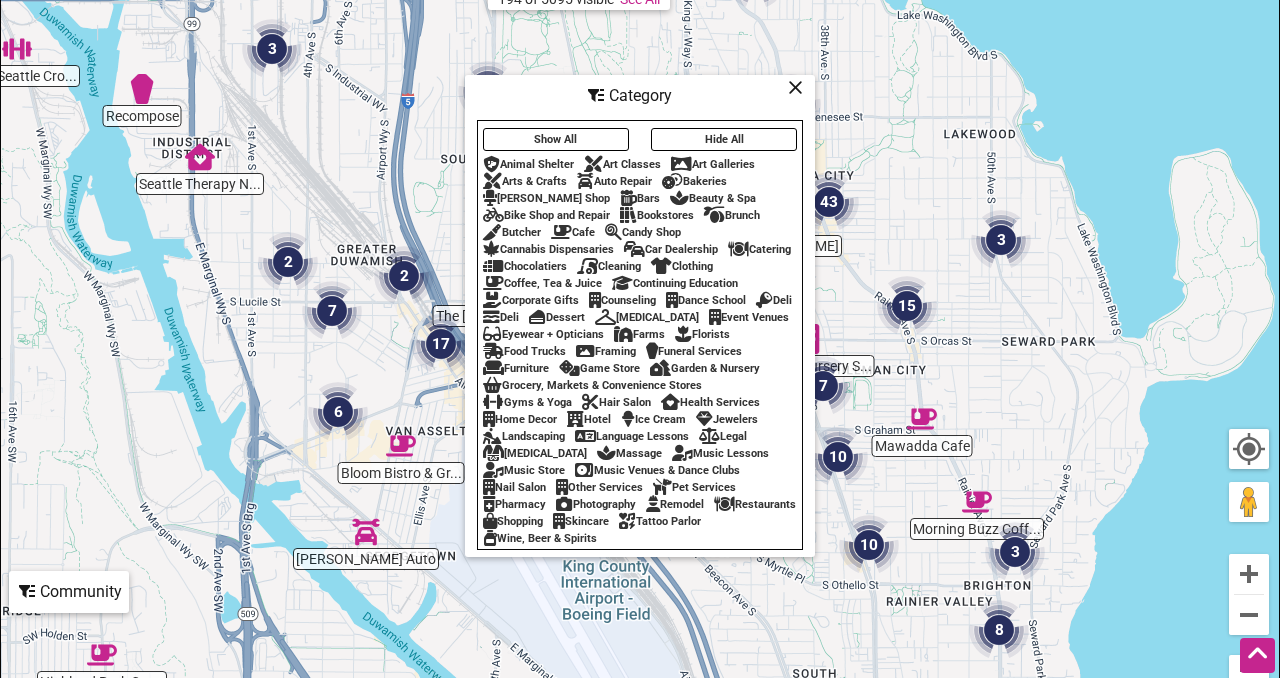 click on "Restaurants" at bounding box center (755, 504) 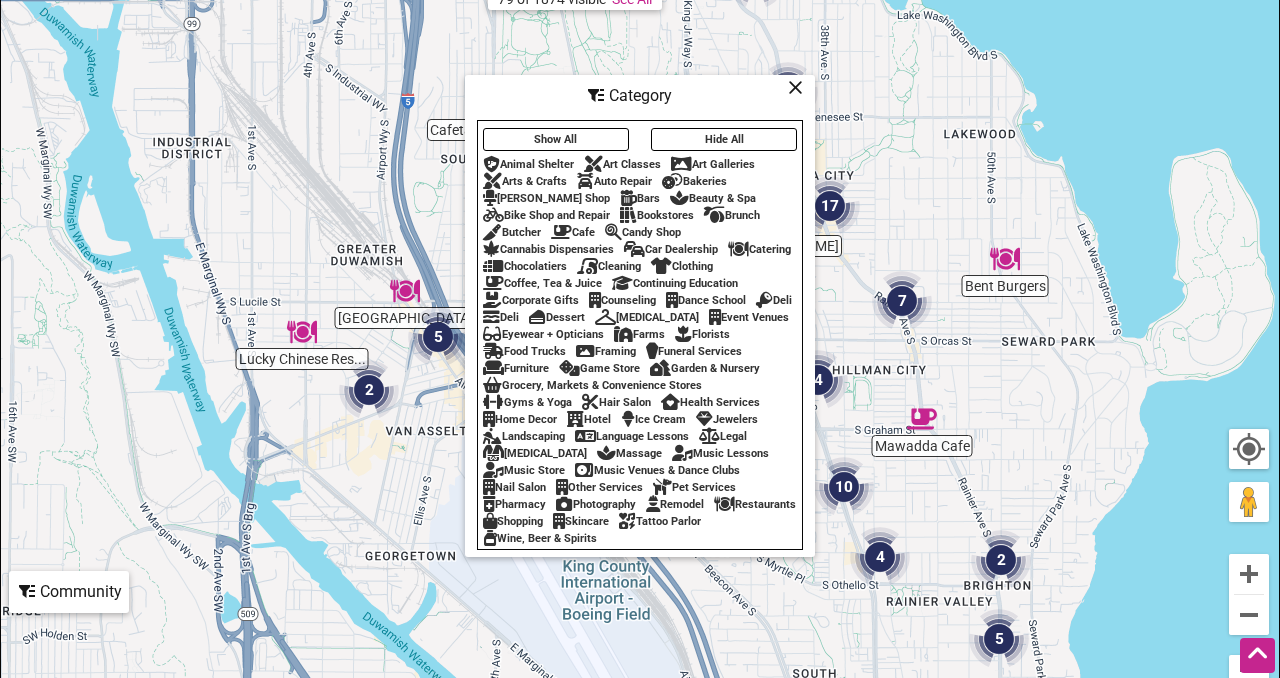 click on "Skincare" at bounding box center (581, 521) 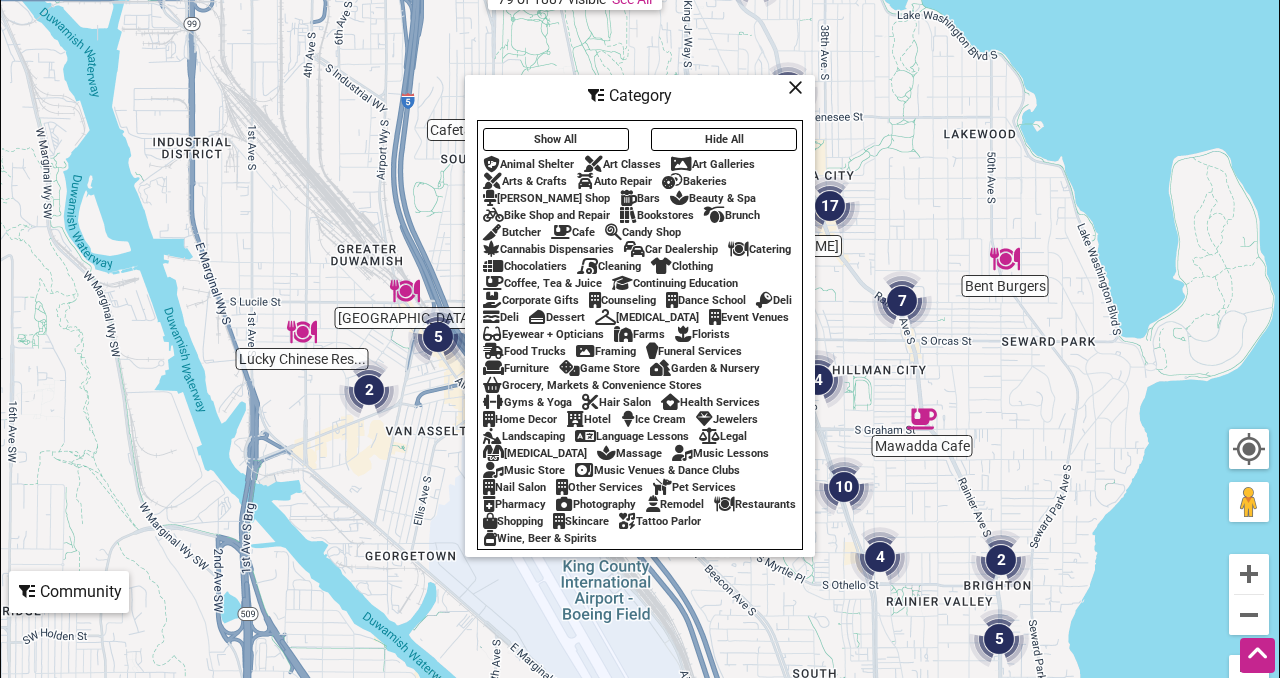click on "Skincare" at bounding box center [581, 521] 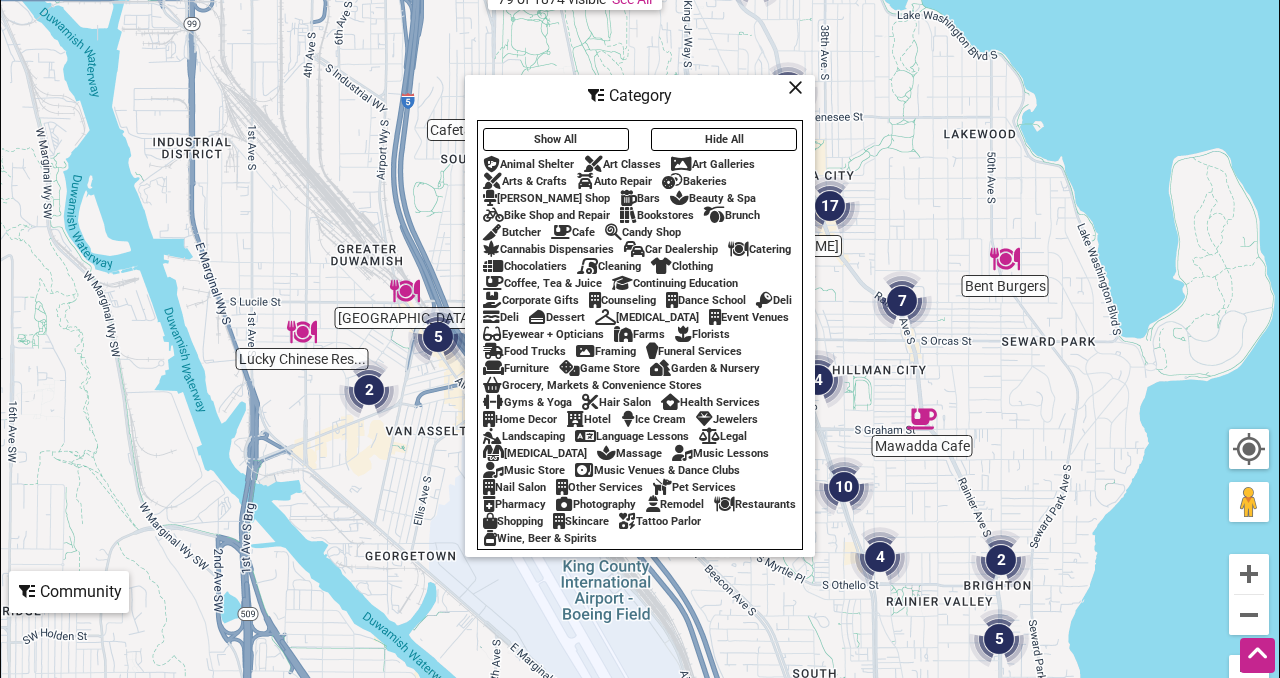 click on "Hide All" at bounding box center [724, 139] 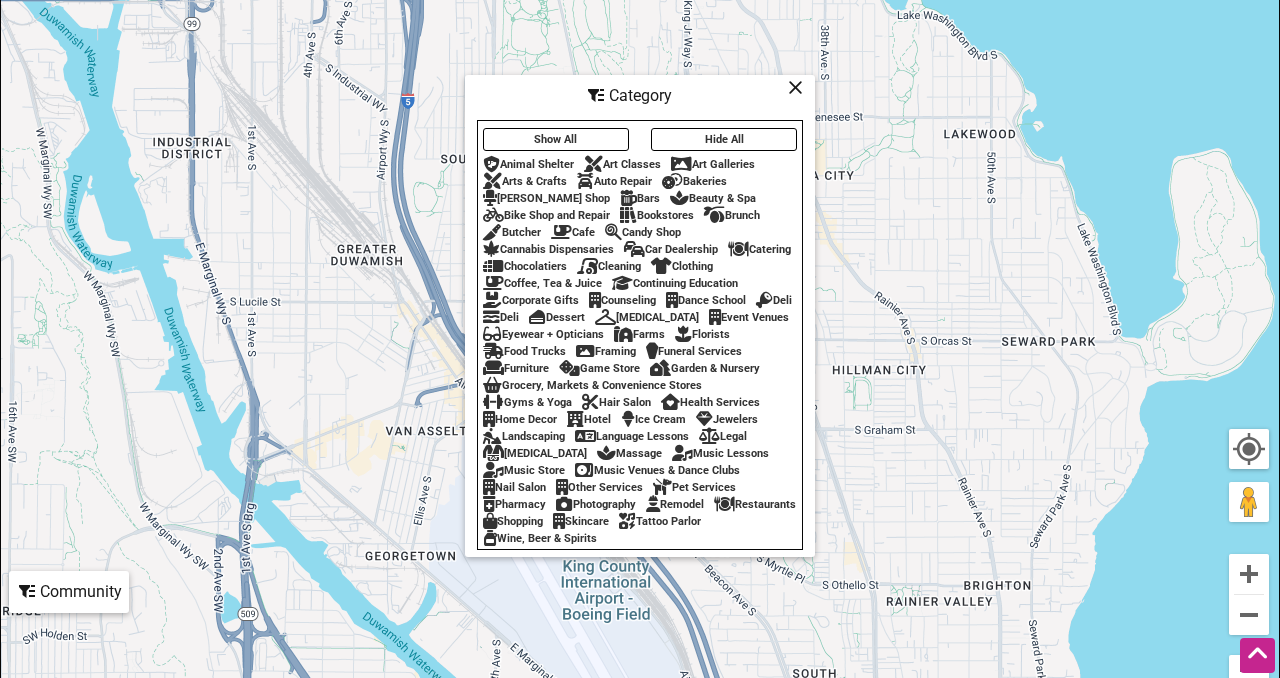 click on "Restaurants" at bounding box center (755, 504) 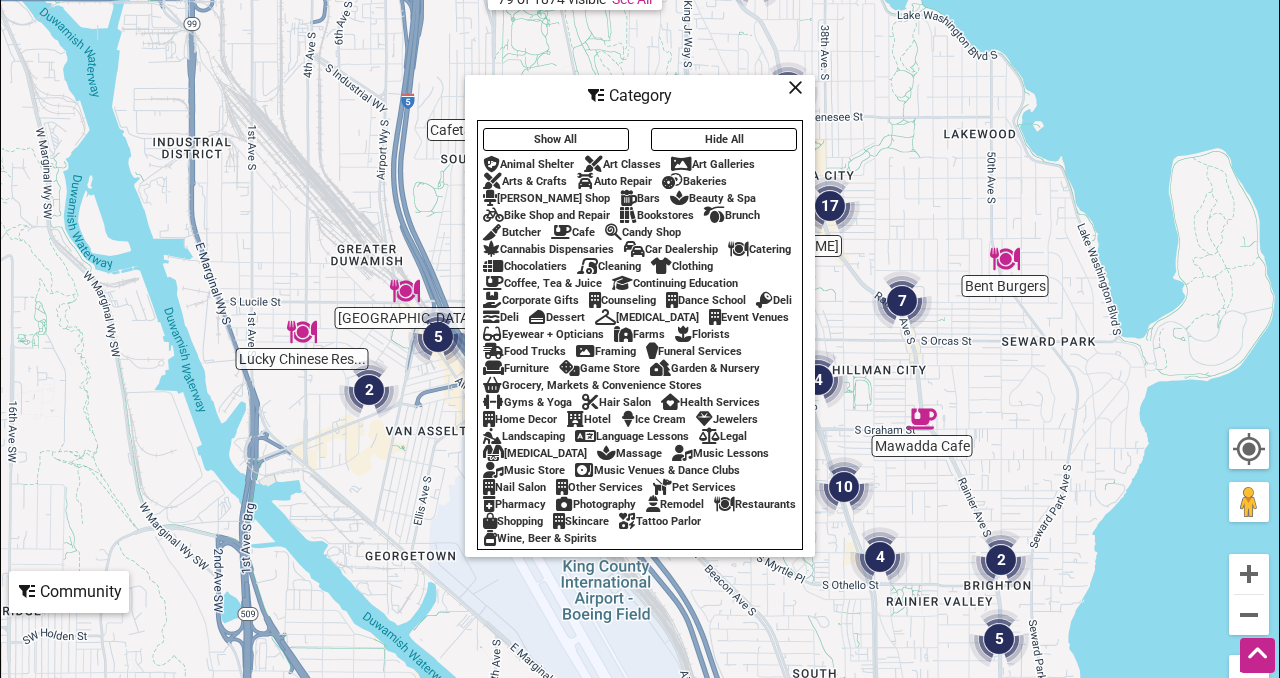 click at bounding box center (795, 87) 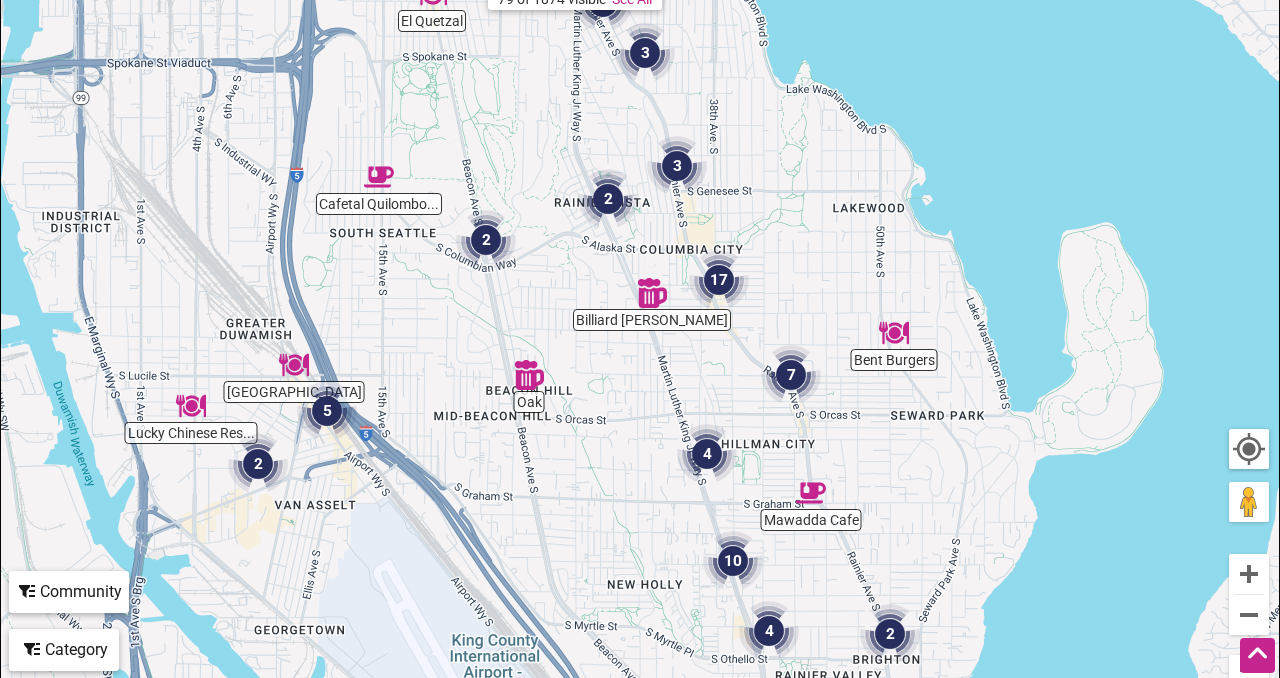 drag, startPoint x: 754, startPoint y: 311, endPoint x: 642, endPoint y: 388, distance: 135.91542 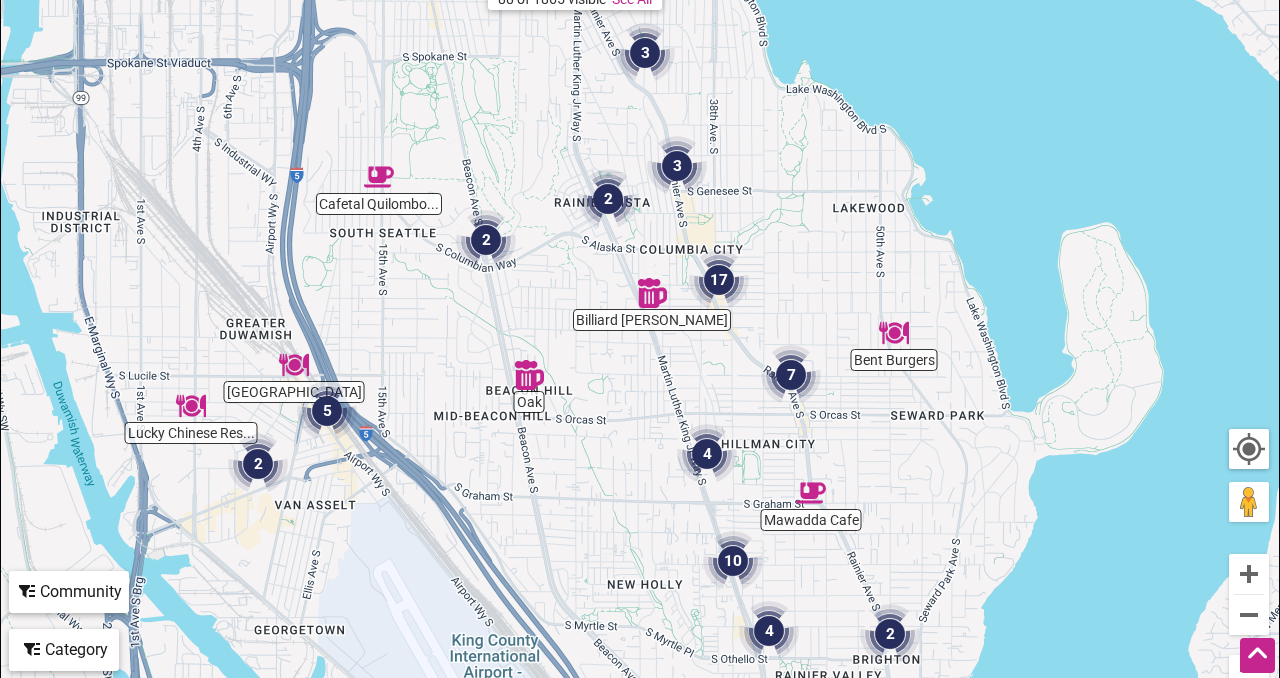 click on "Category" at bounding box center [760, -44] 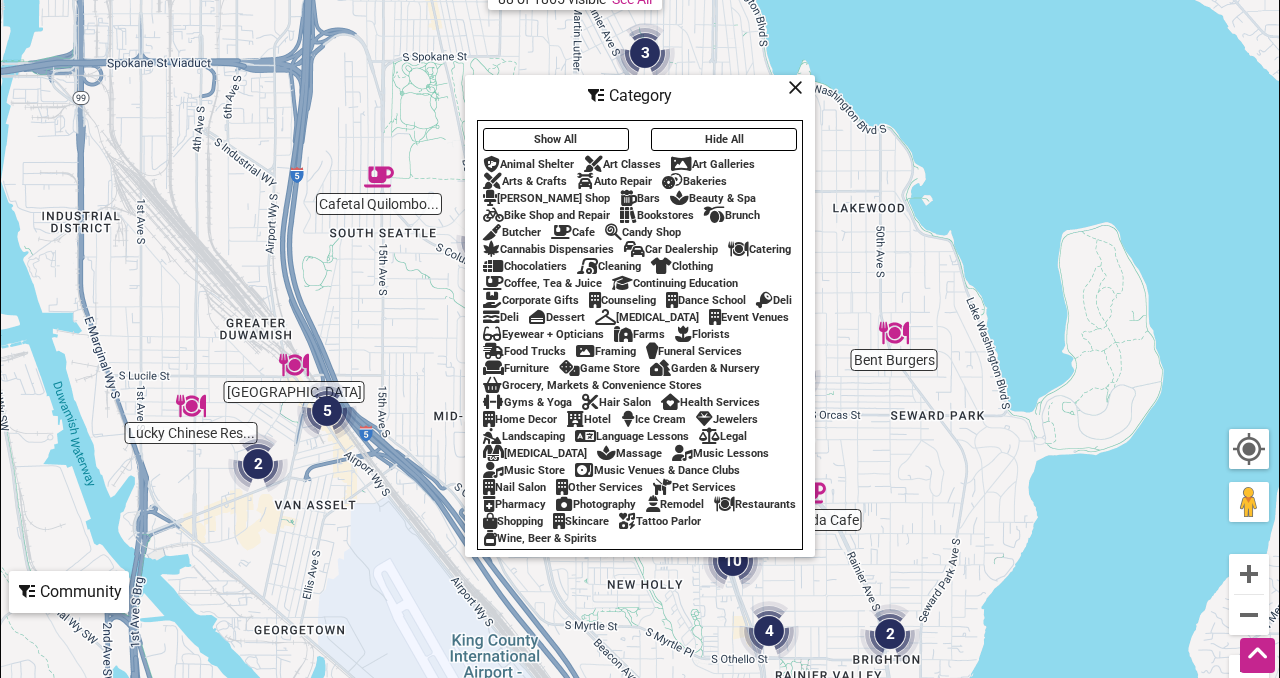 click on "Community" at bounding box center (760, -44) 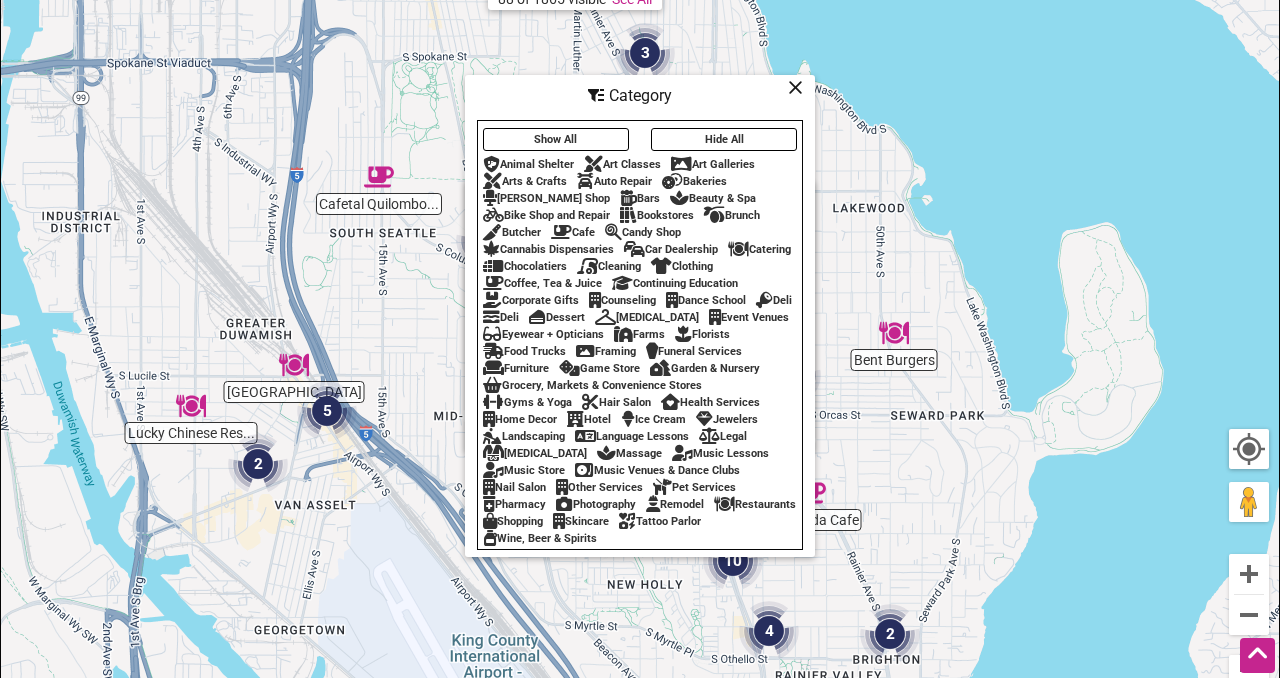 click at bounding box center (795, 87) 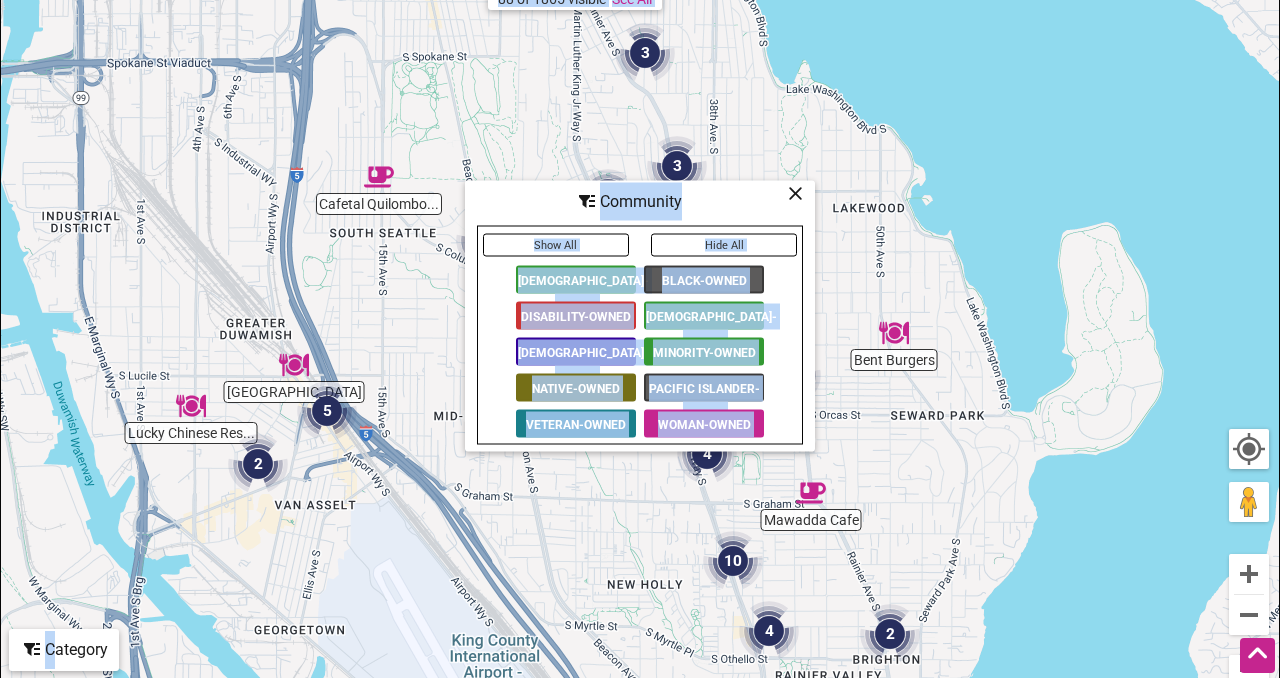 drag, startPoint x: 54, startPoint y: 653, endPoint x: 371, endPoint y: 606, distance: 320.4653 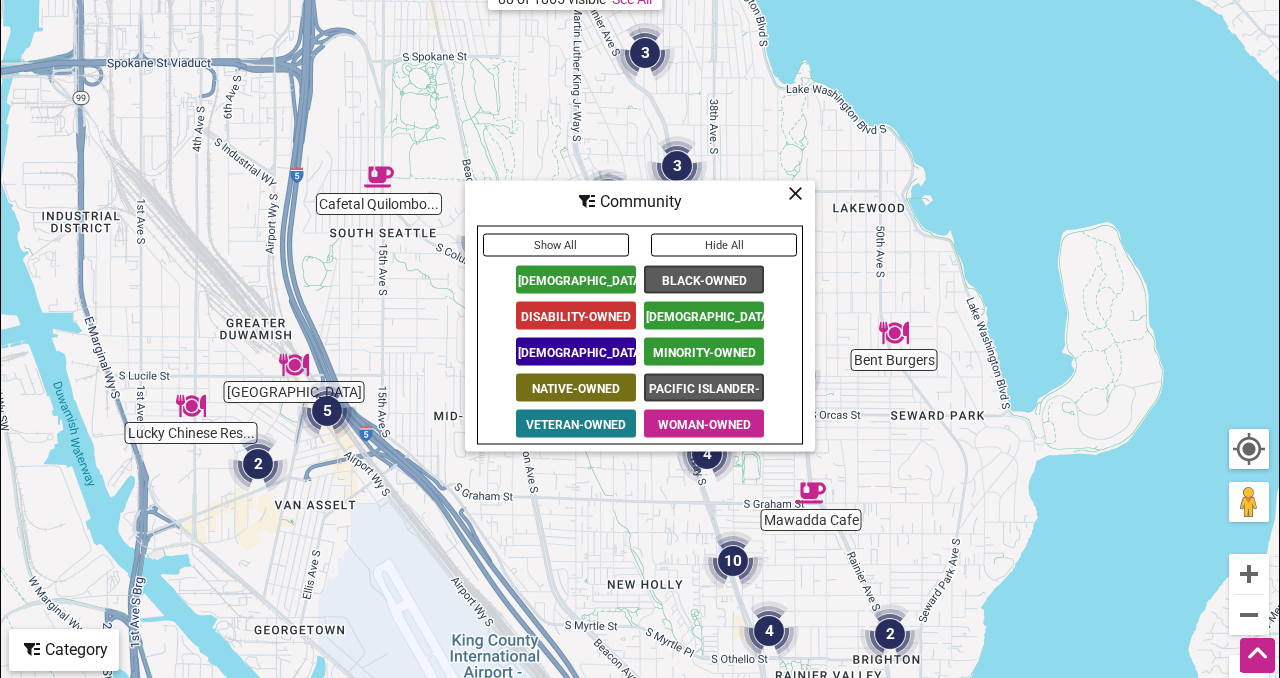 click on "To navigate, press the arrow keys." at bounding box center [640, 316] 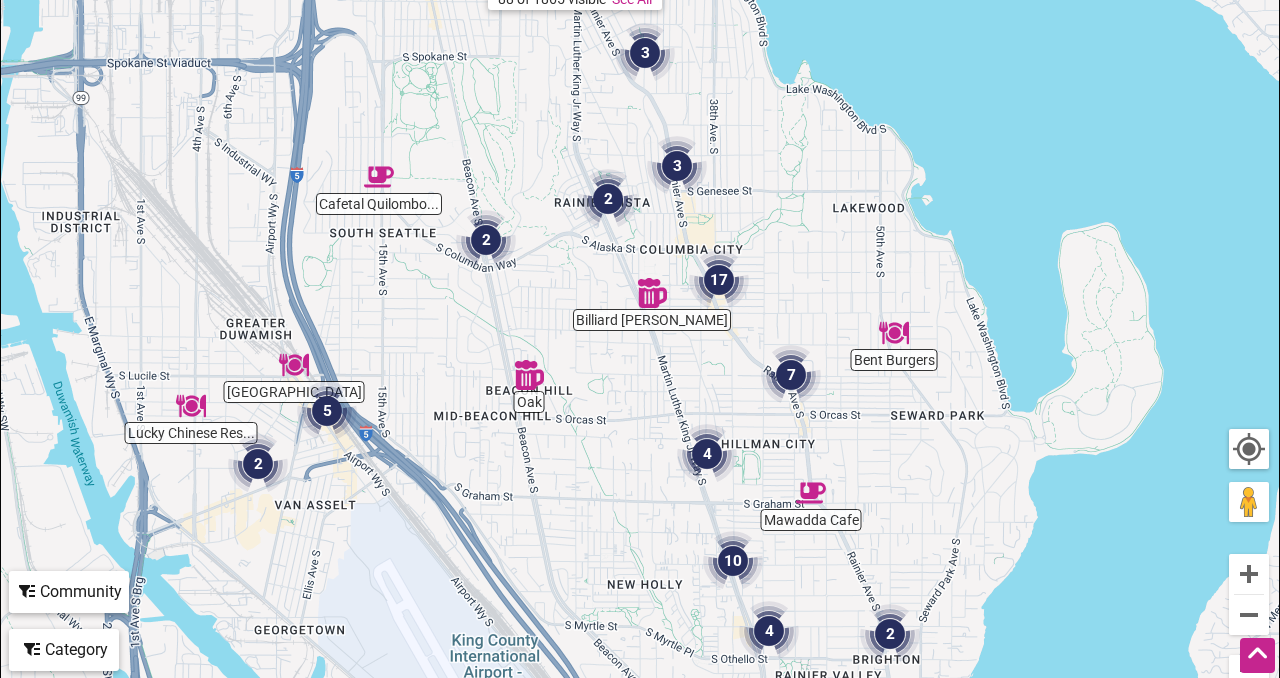 click at bounding box center [486, 240] 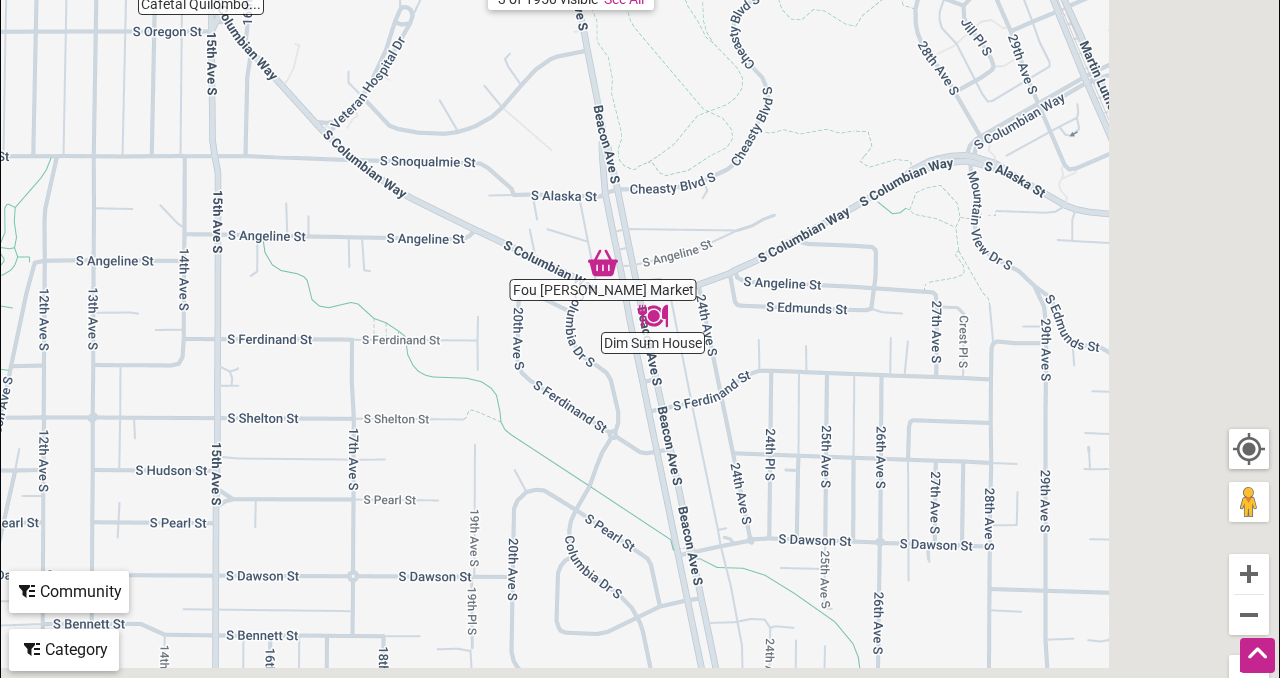 drag, startPoint x: 1090, startPoint y: 344, endPoint x: 807, endPoint y: 281, distance: 289.92758 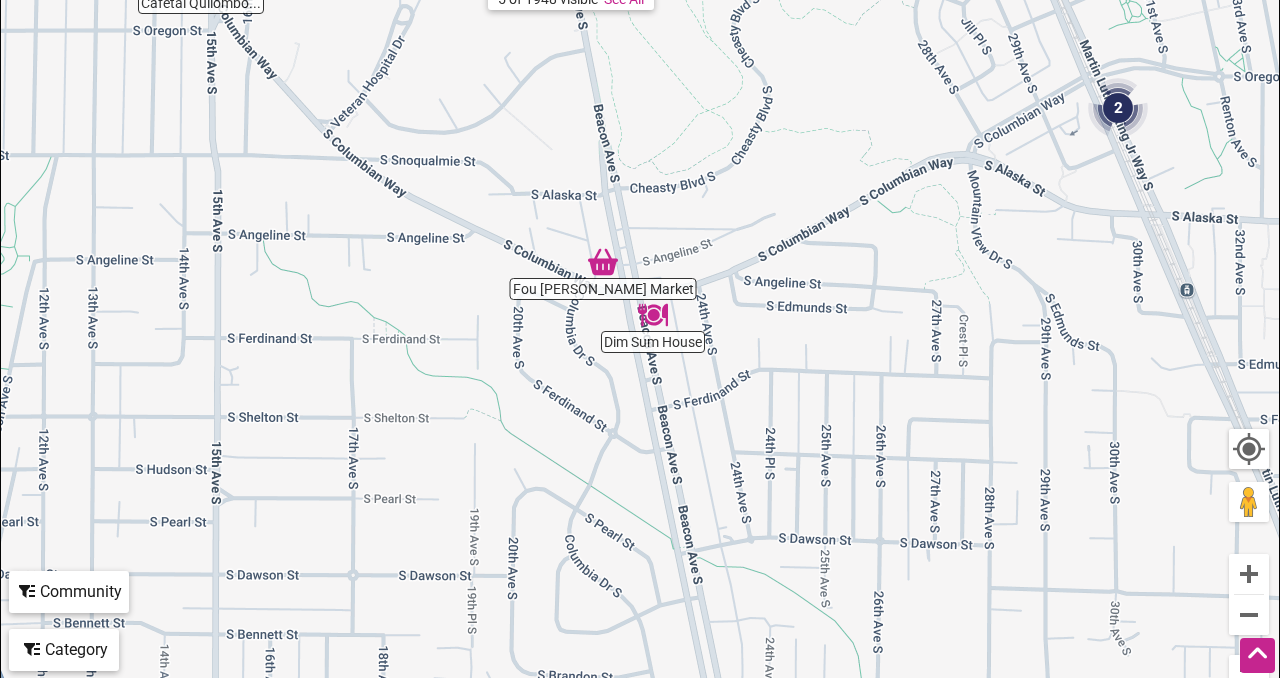click at bounding box center [1118, 108] 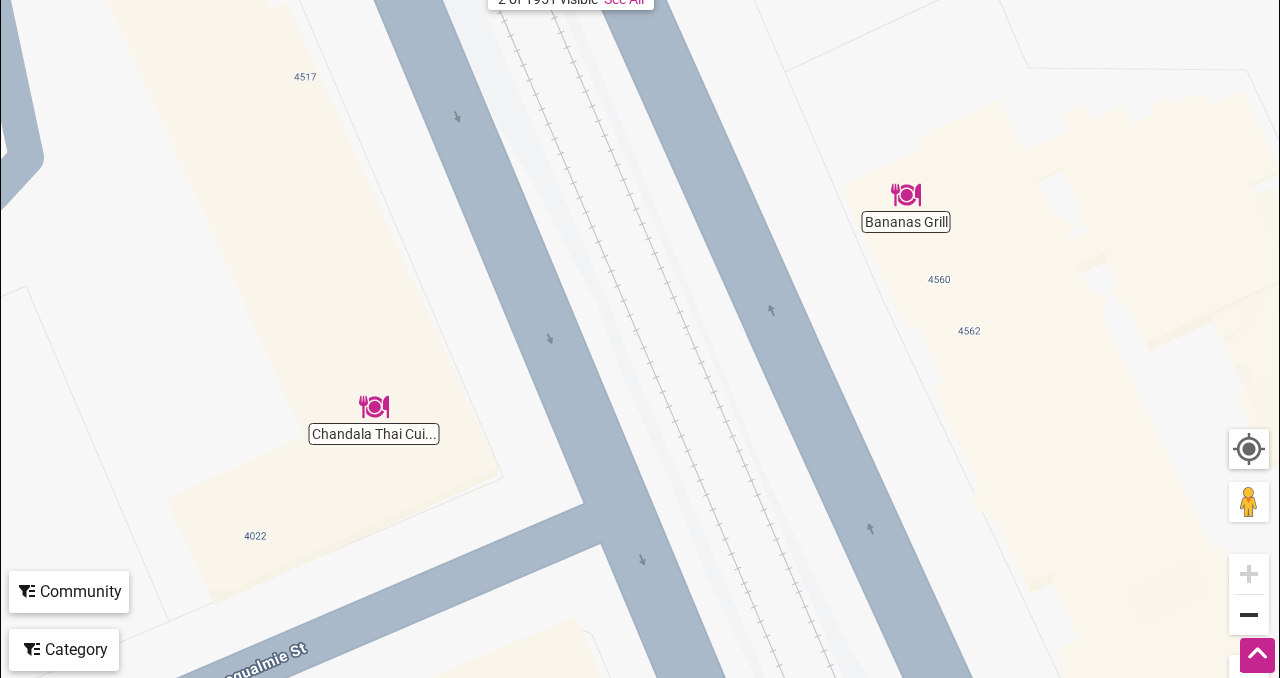click at bounding box center (1249, 615) 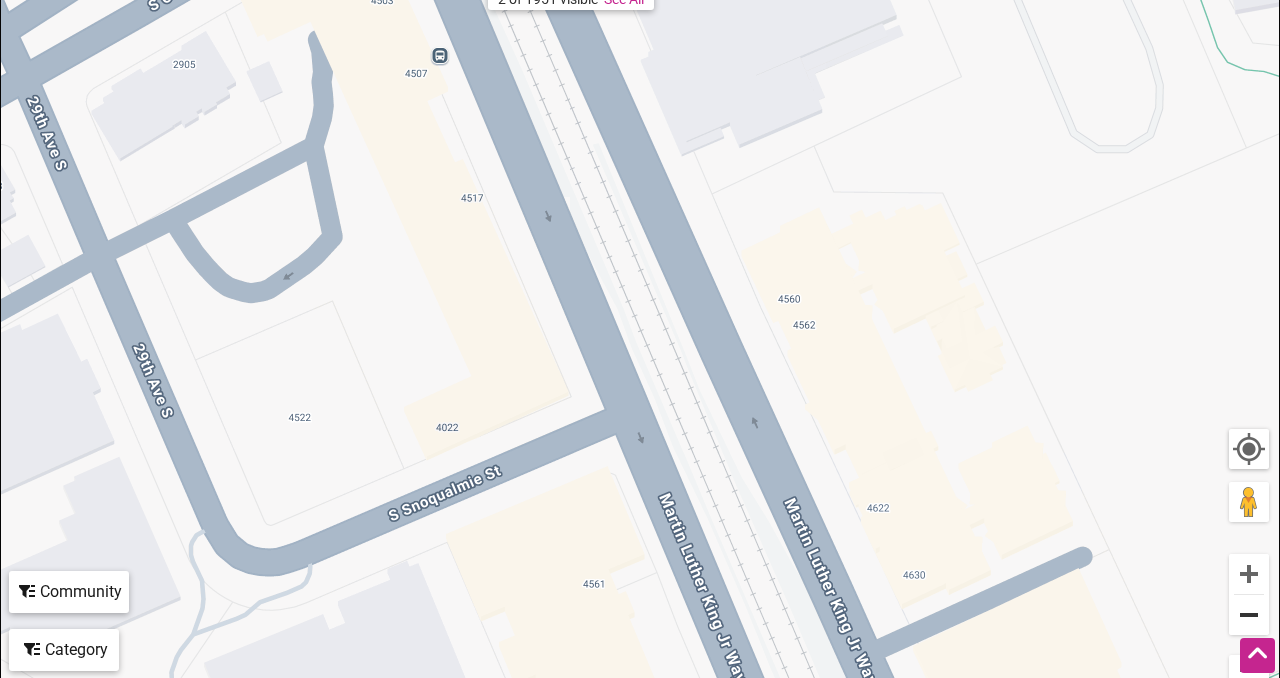 click at bounding box center (1249, 615) 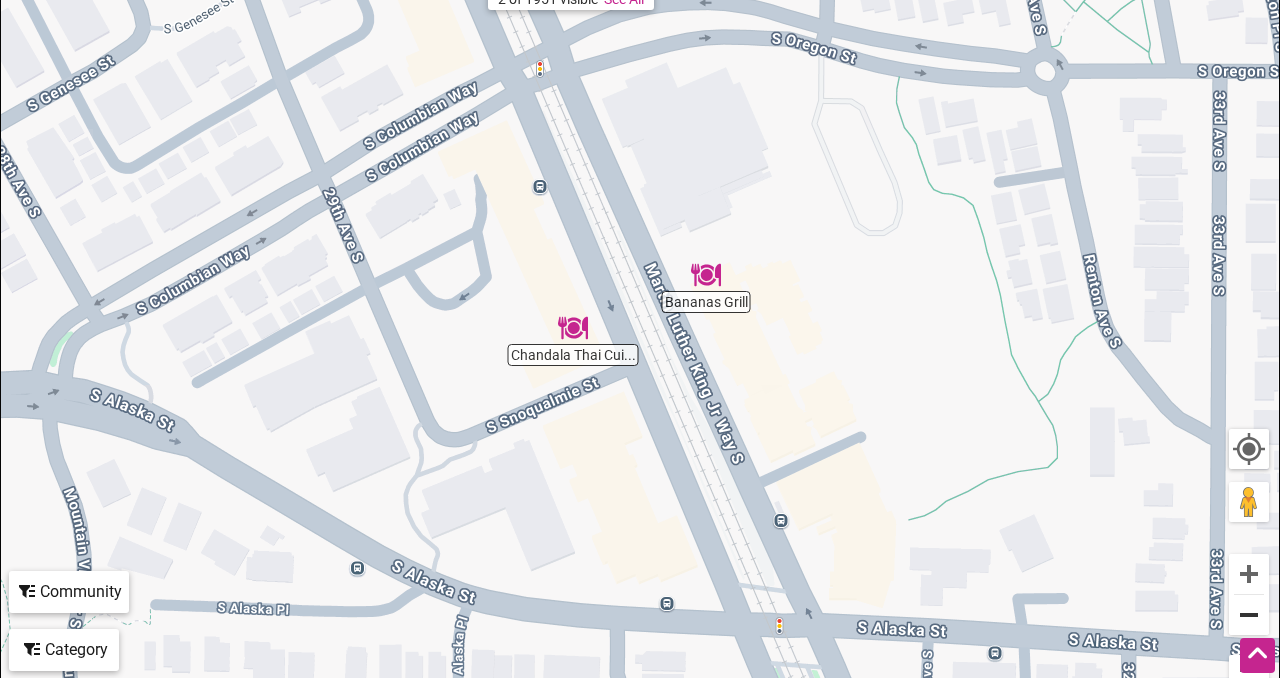 click at bounding box center [1249, 615] 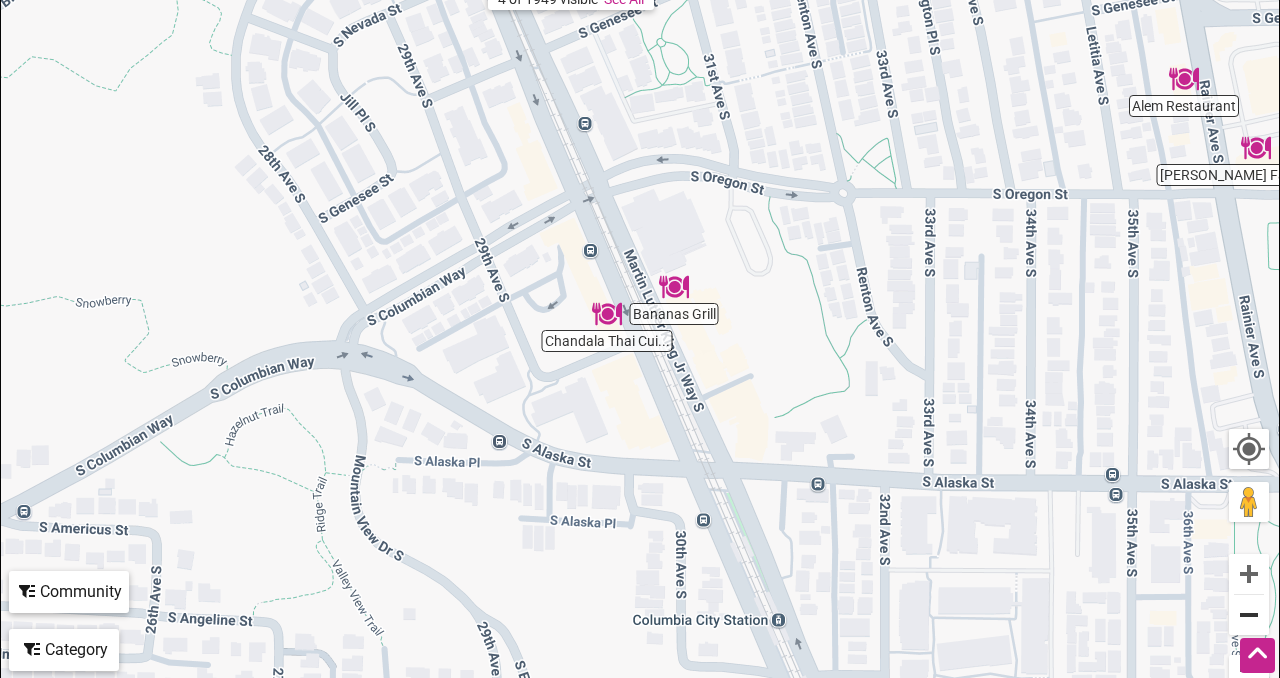 click at bounding box center (1249, 615) 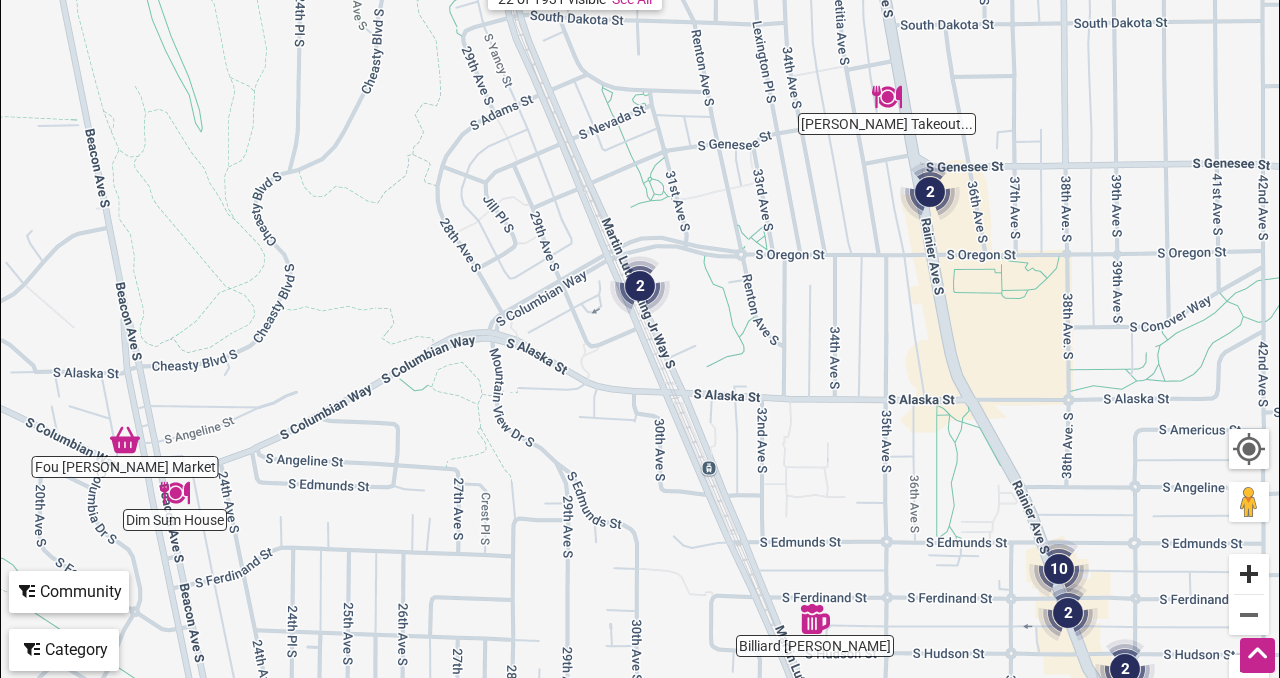 click at bounding box center [1249, 574] 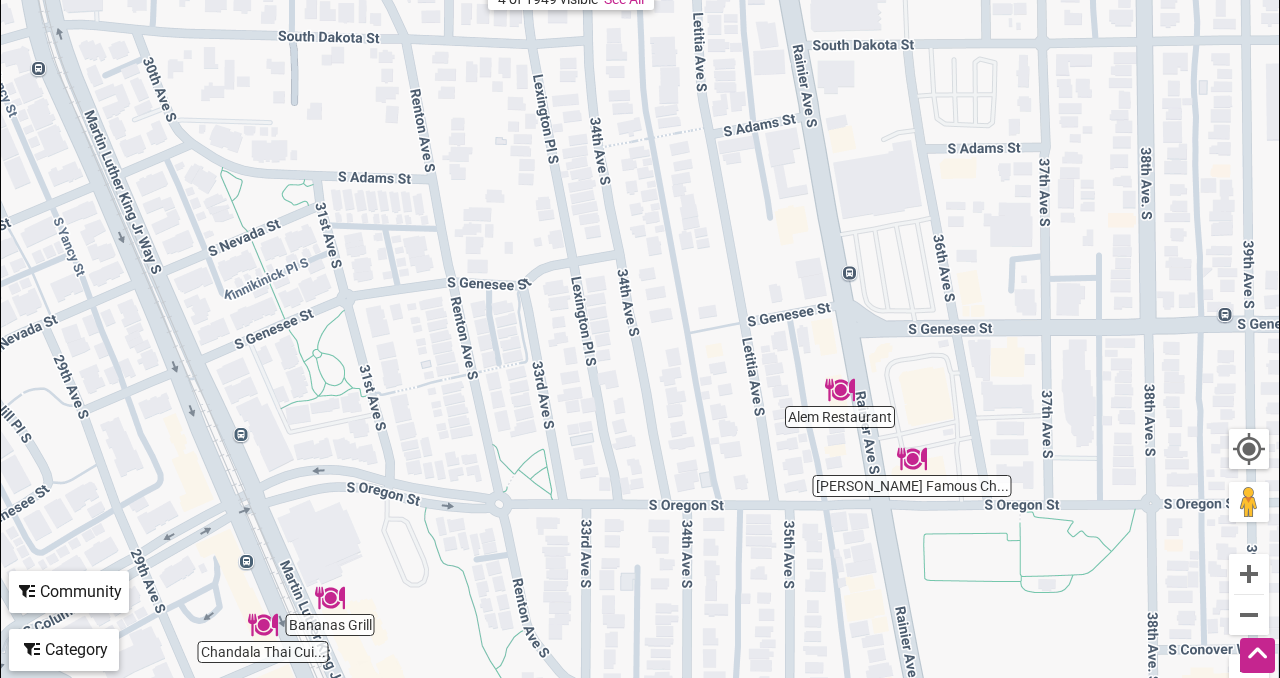 drag, startPoint x: 1205, startPoint y: 267, endPoint x: 860, endPoint y: 582, distance: 467.17233 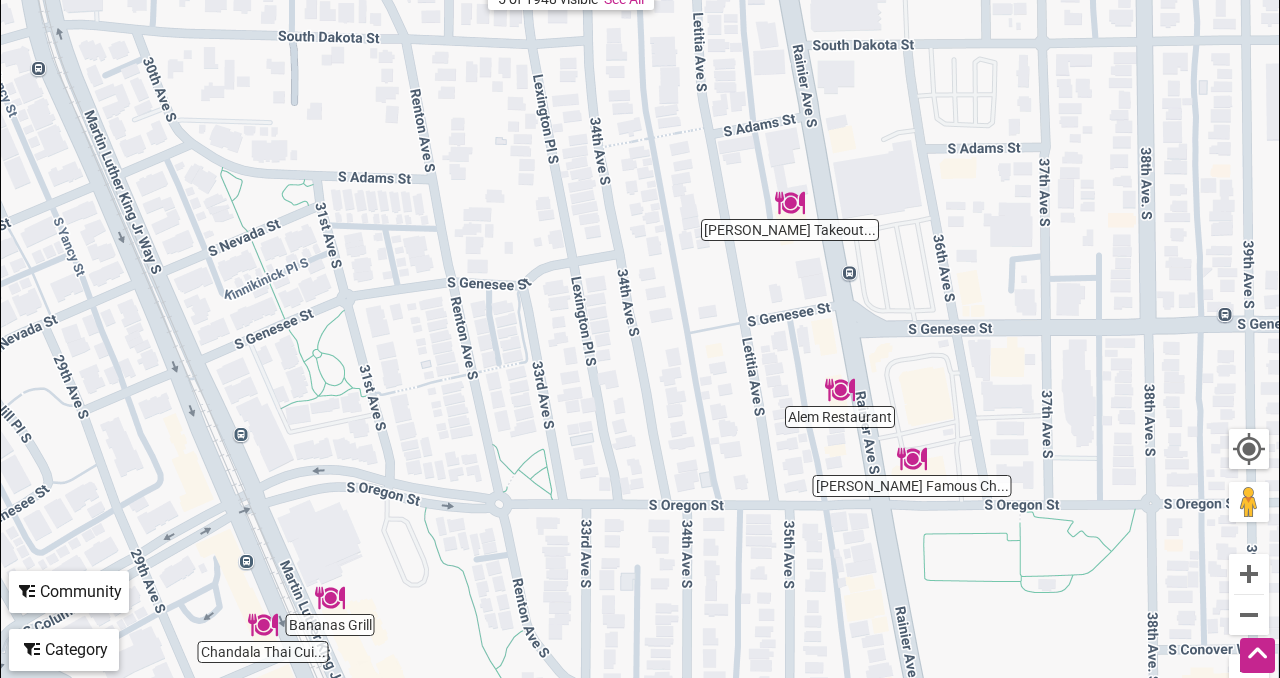 click at bounding box center [840, 390] 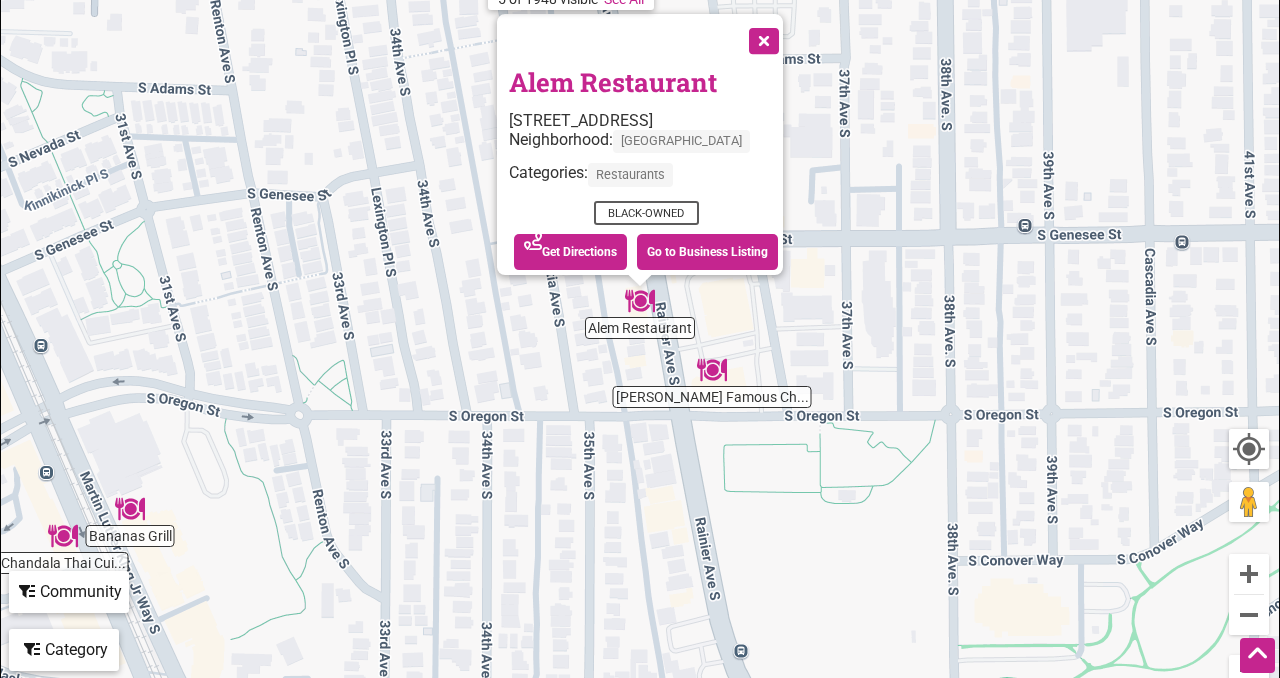 click on "To navigate, press the arrow keys.
Alem Restaurant
4423 Rainier Ave S, Seattle, WA 98118
Neighborhood:  Columbia City
Categories:  Restaurants
Black-Owned
See on Map
Get Directions
Go to Business Listing" at bounding box center (640, 316) 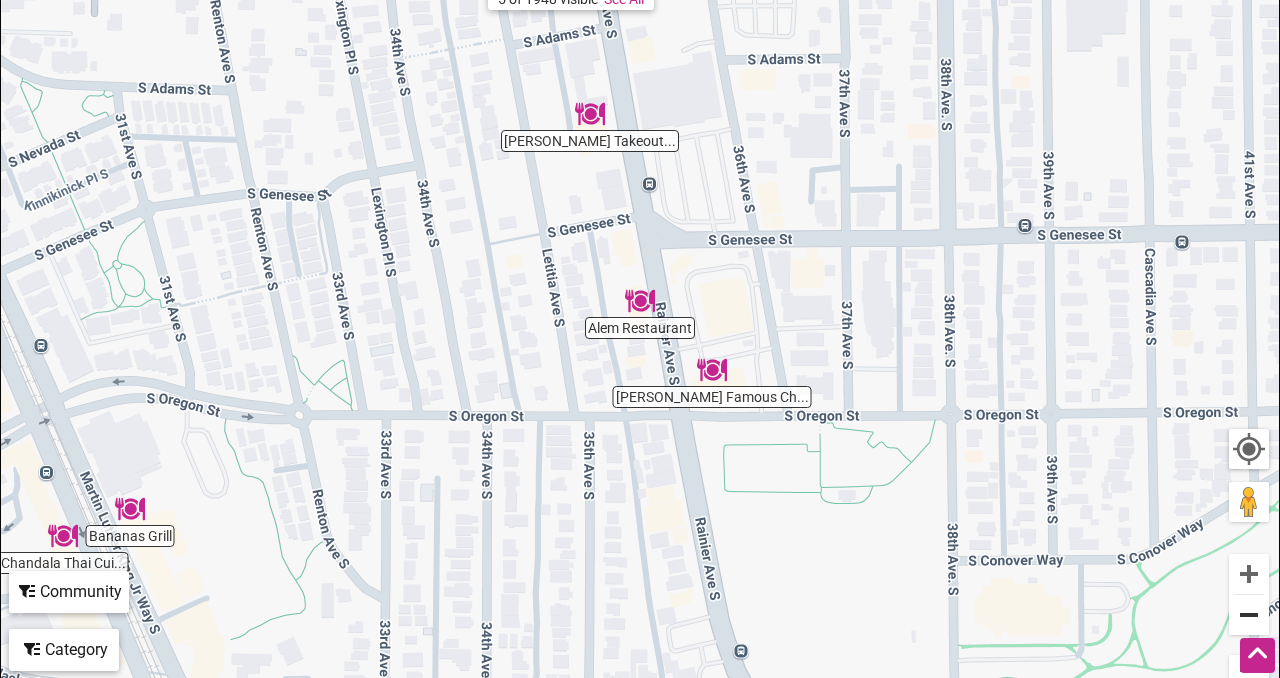 click at bounding box center [1249, 615] 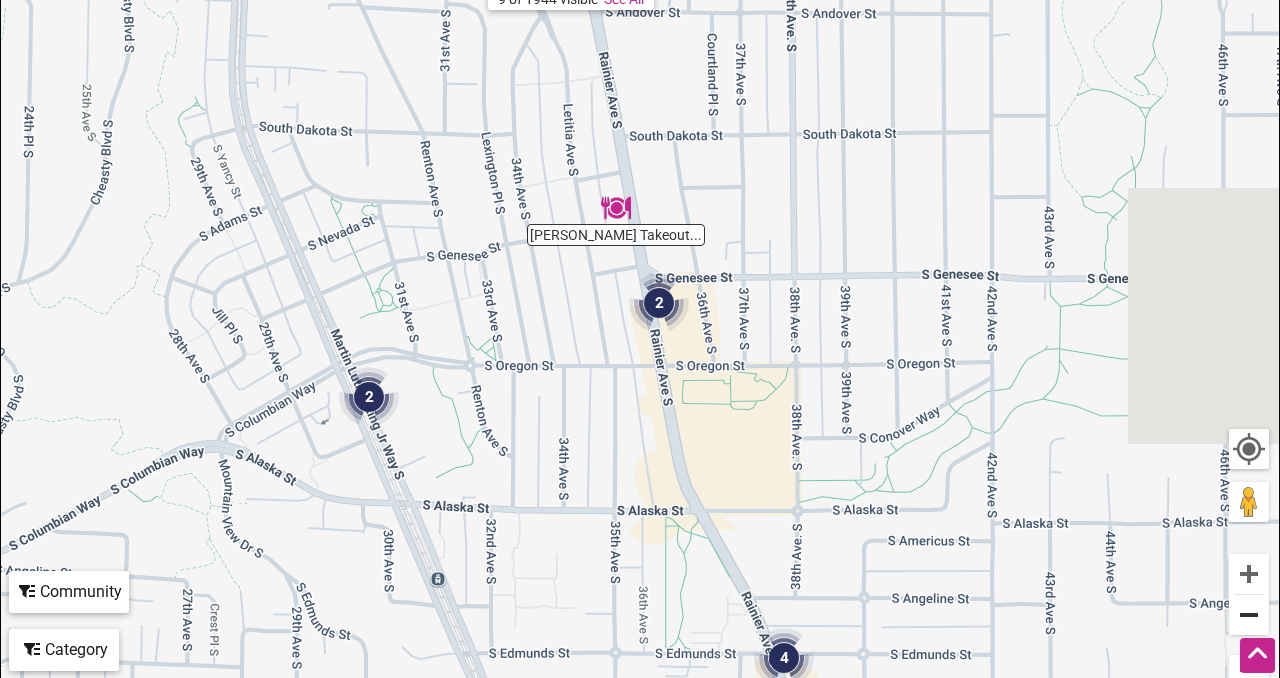 click at bounding box center [1249, 615] 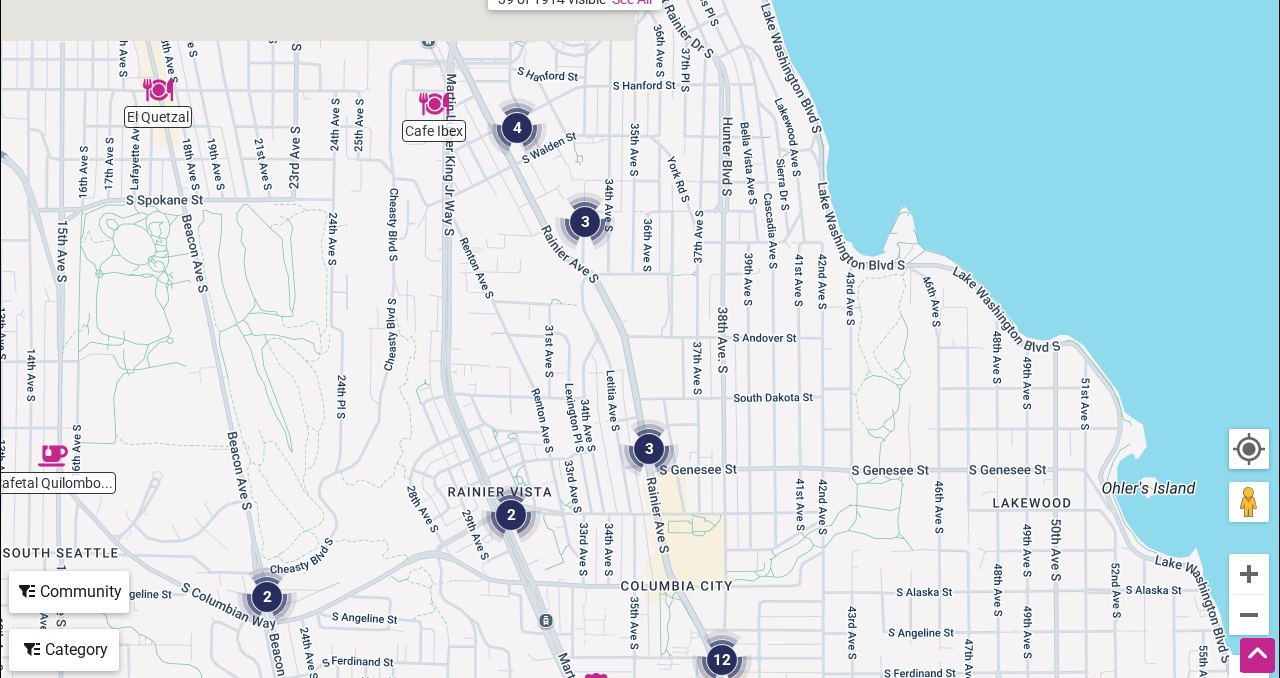 drag, startPoint x: 728, startPoint y: 112, endPoint x: 735, endPoint y: 287, distance: 175.13994 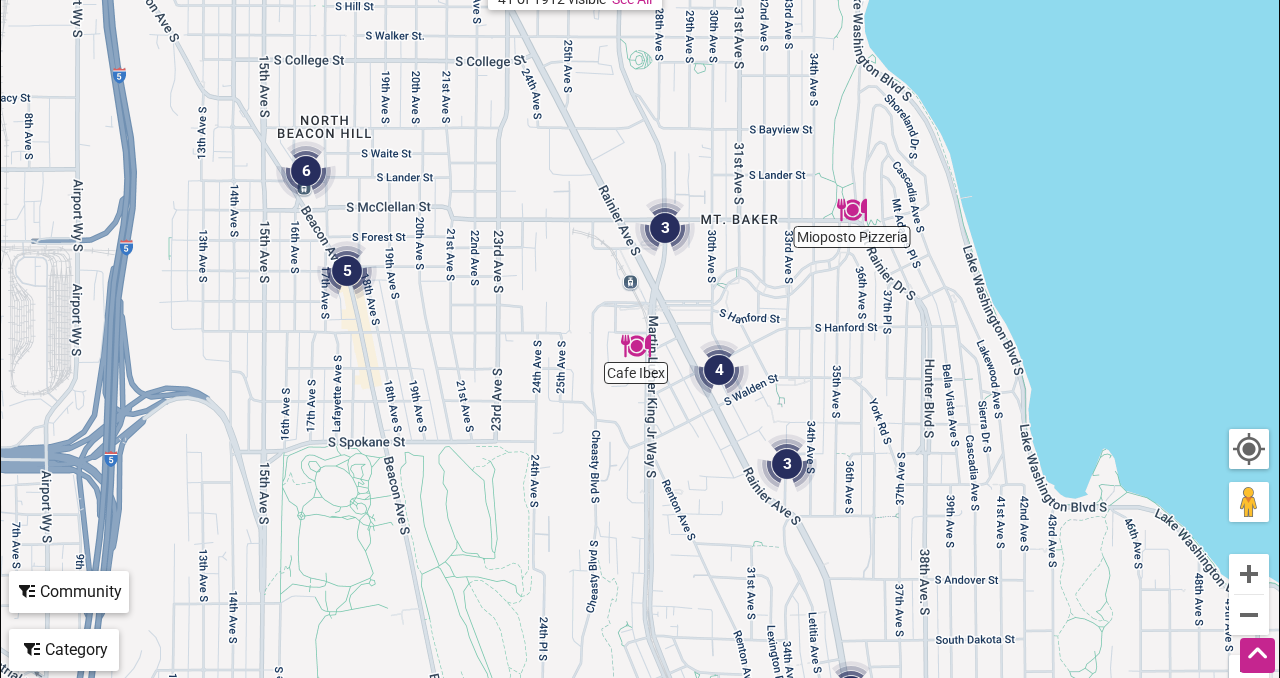 drag, startPoint x: 634, startPoint y: 127, endPoint x: 834, endPoint y: 361, distance: 307.82462 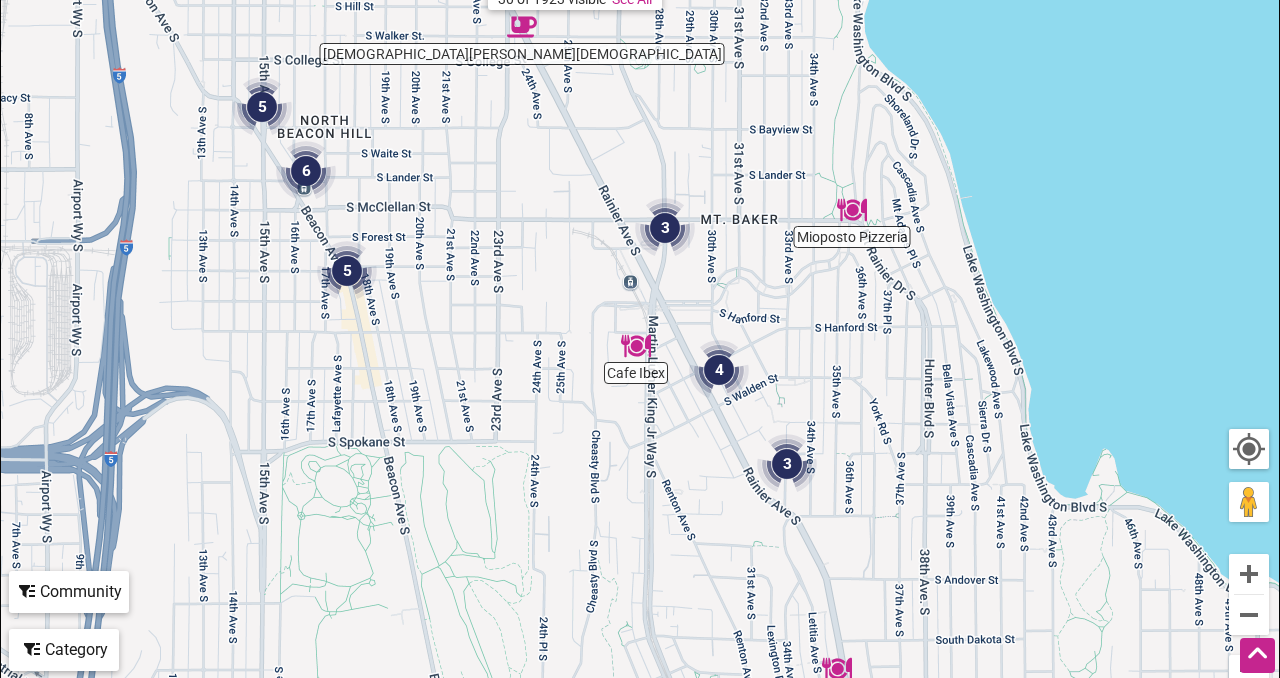 click on "To navigate, press the arrow keys." at bounding box center (640, 316) 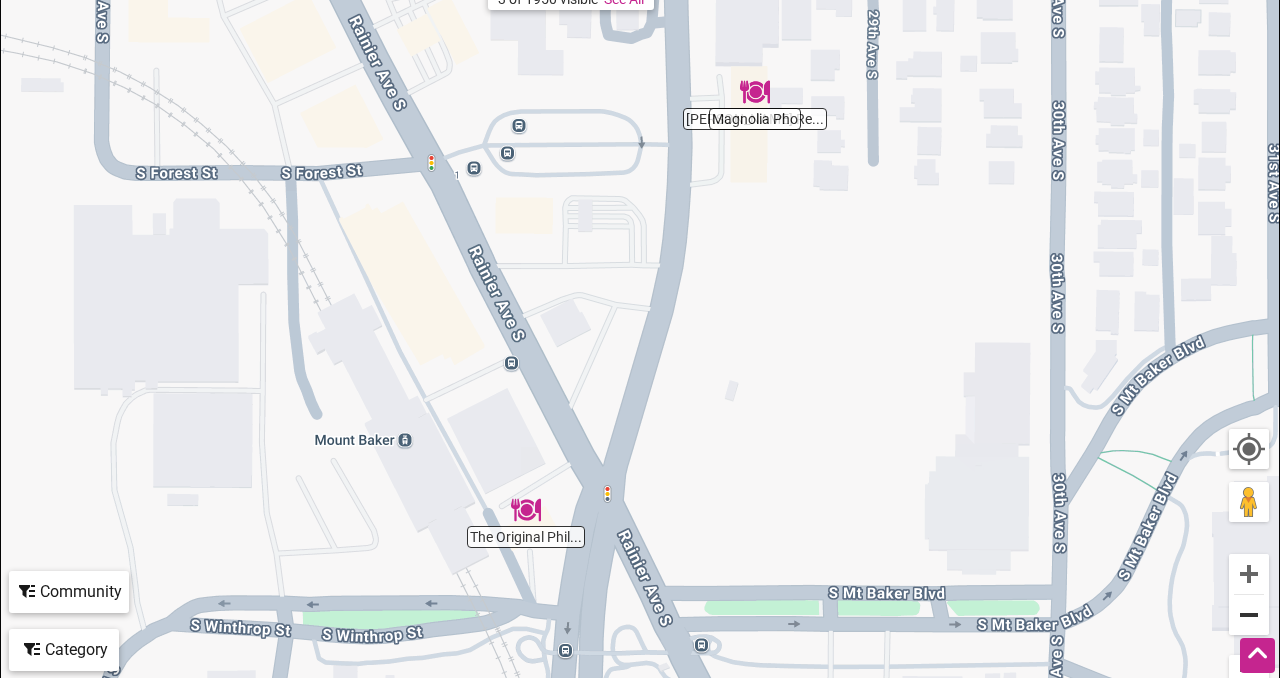 click at bounding box center [1249, 615] 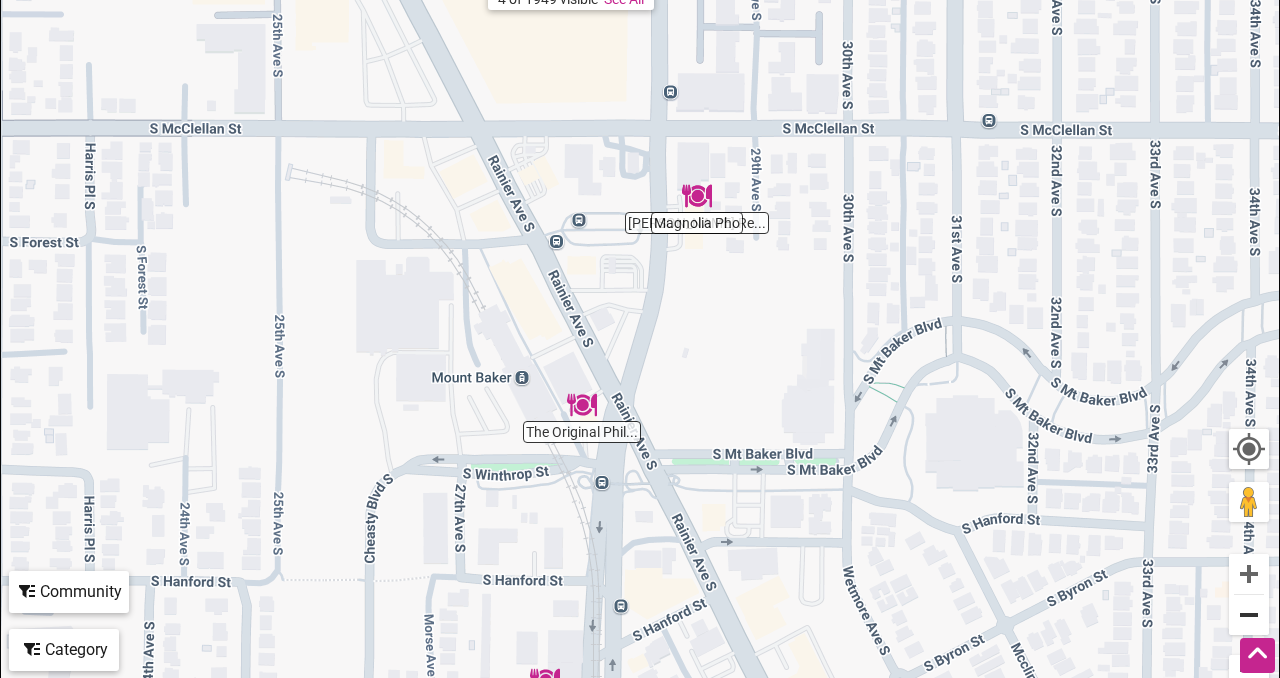 click at bounding box center (1249, 615) 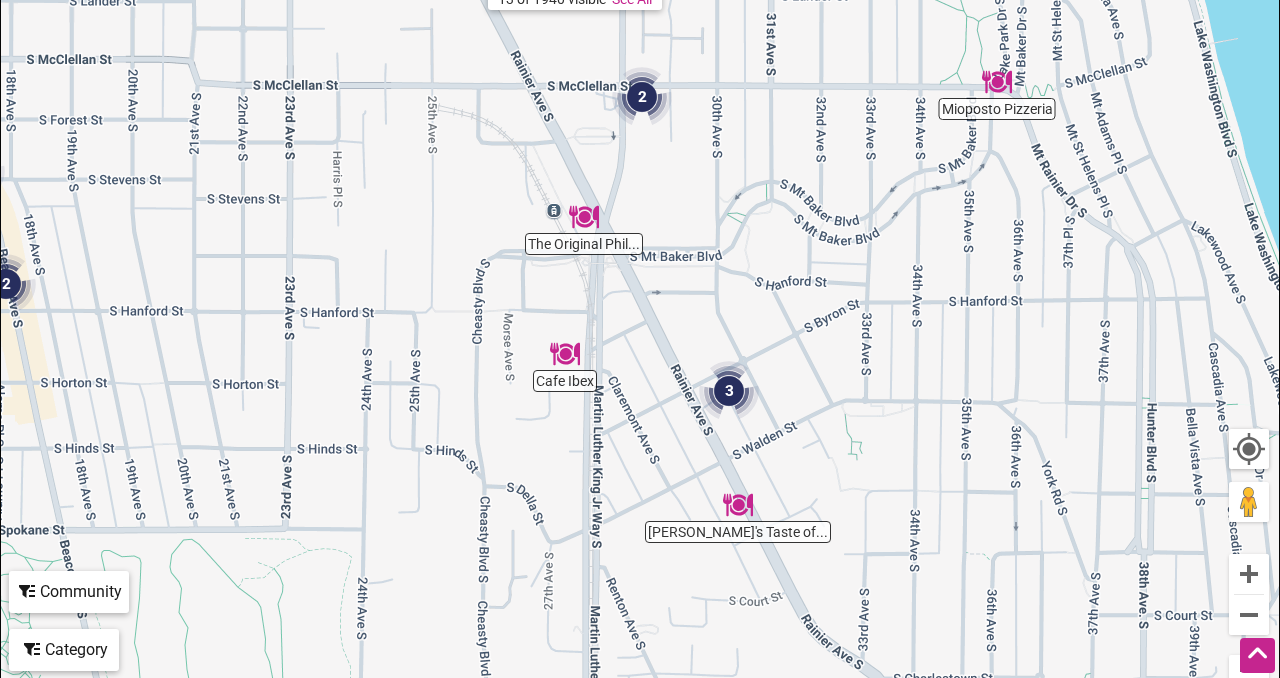 drag, startPoint x: 855, startPoint y: 623, endPoint x: 827, endPoint y: 484, distance: 141.7921 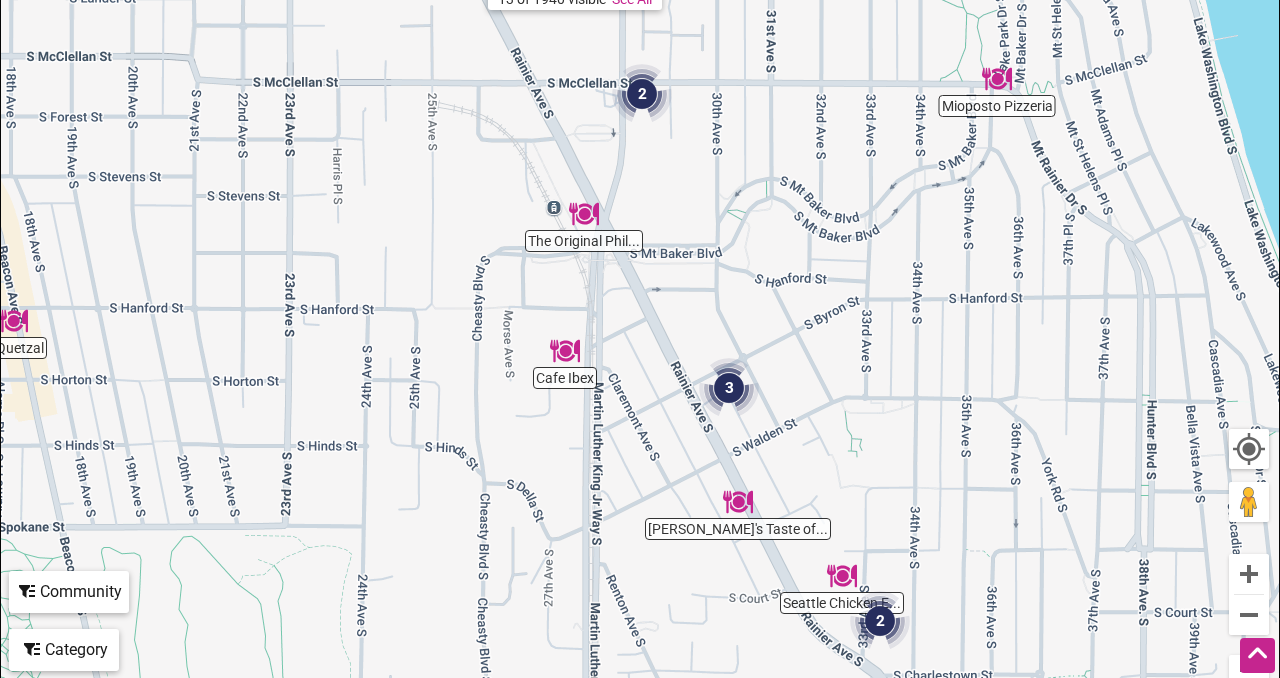 click at bounding box center (729, 388) 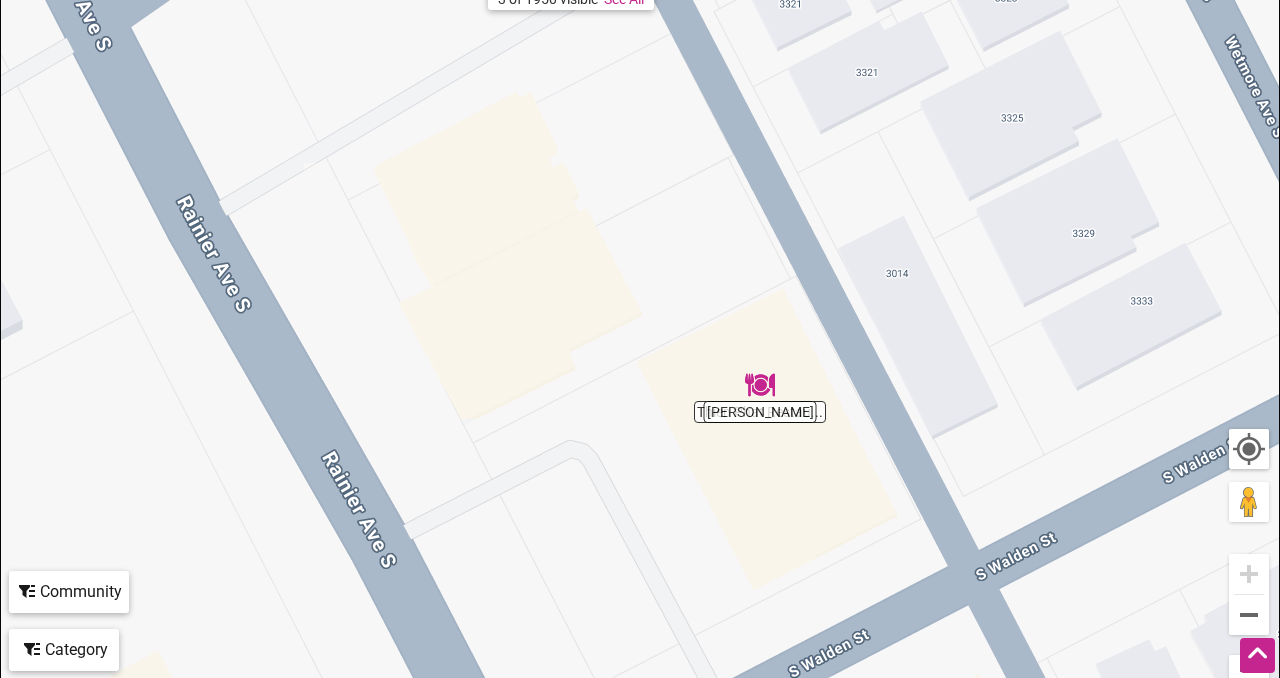 drag, startPoint x: 896, startPoint y: 496, endPoint x: 761, endPoint y: 243, distance: 286.7647 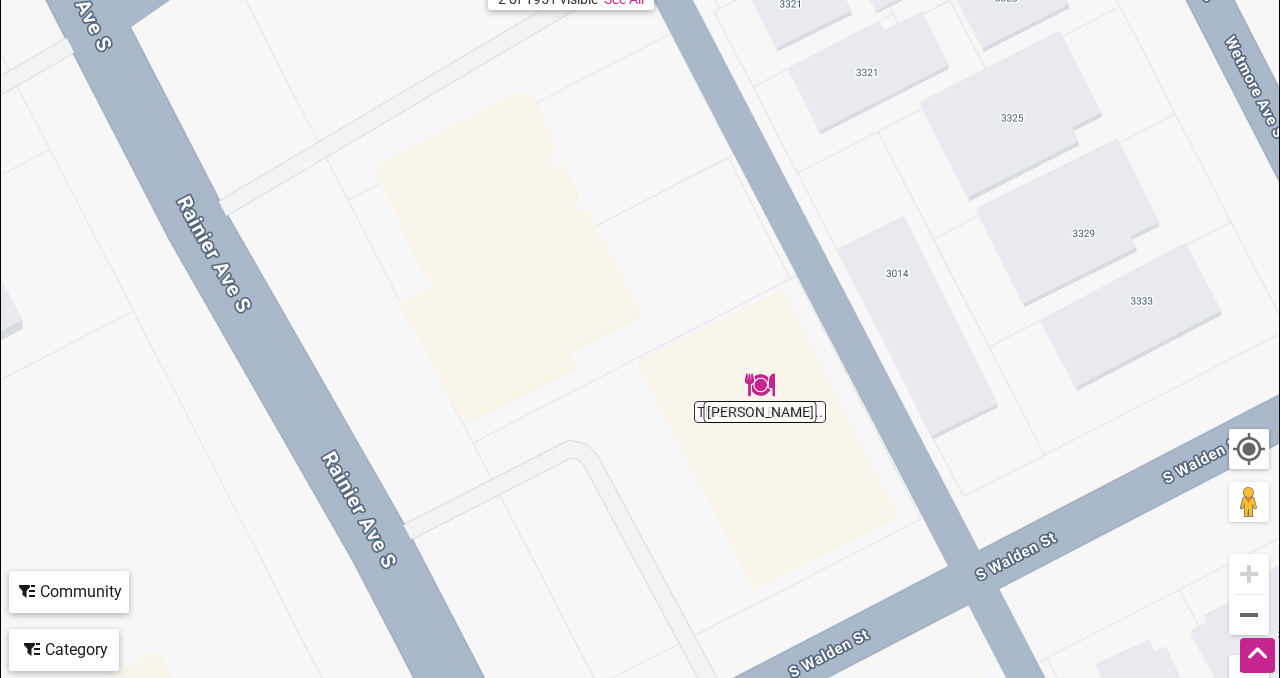 click on "To navigate, press the arrow keys." at bounding box center [640, 316] 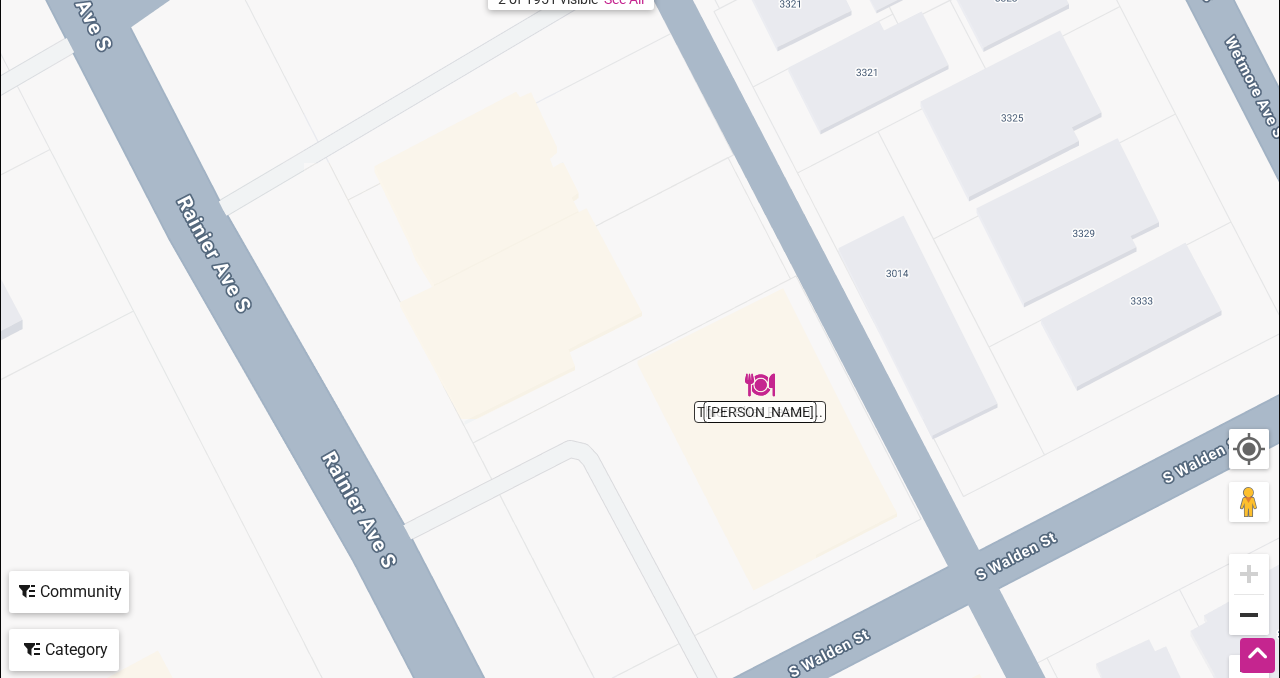 click at bounding box center (1249, 615) 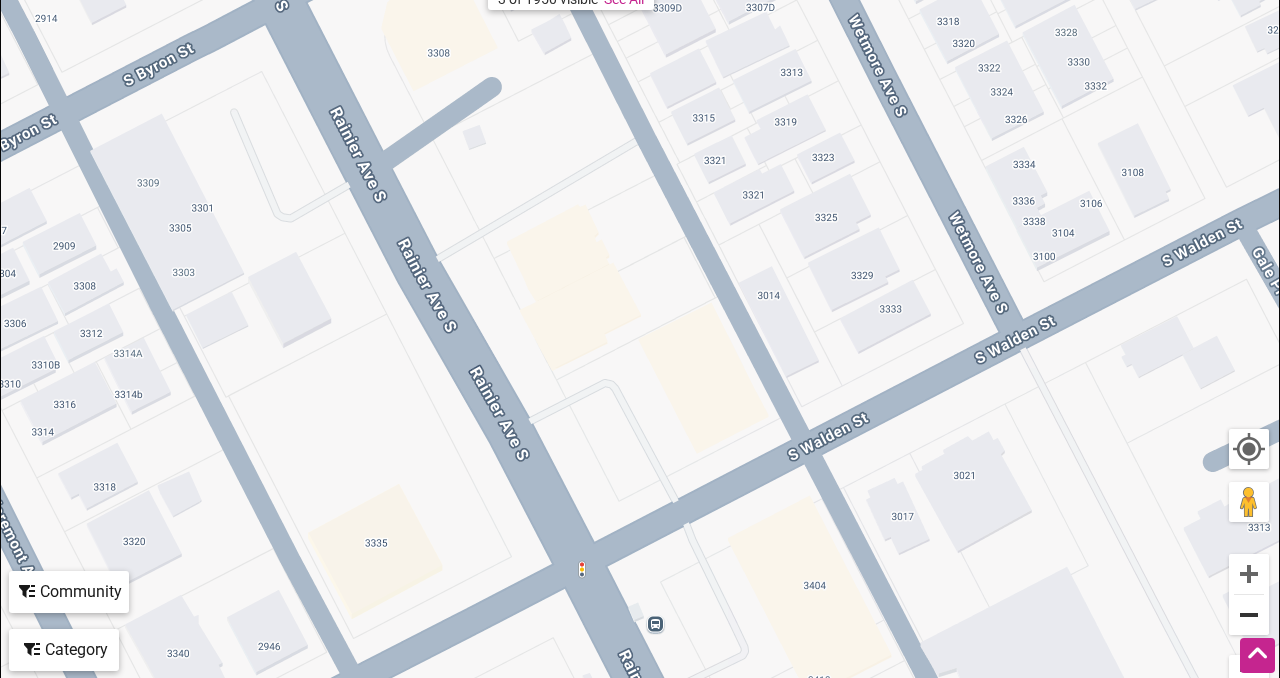 click at bounding box center (1249, 615) 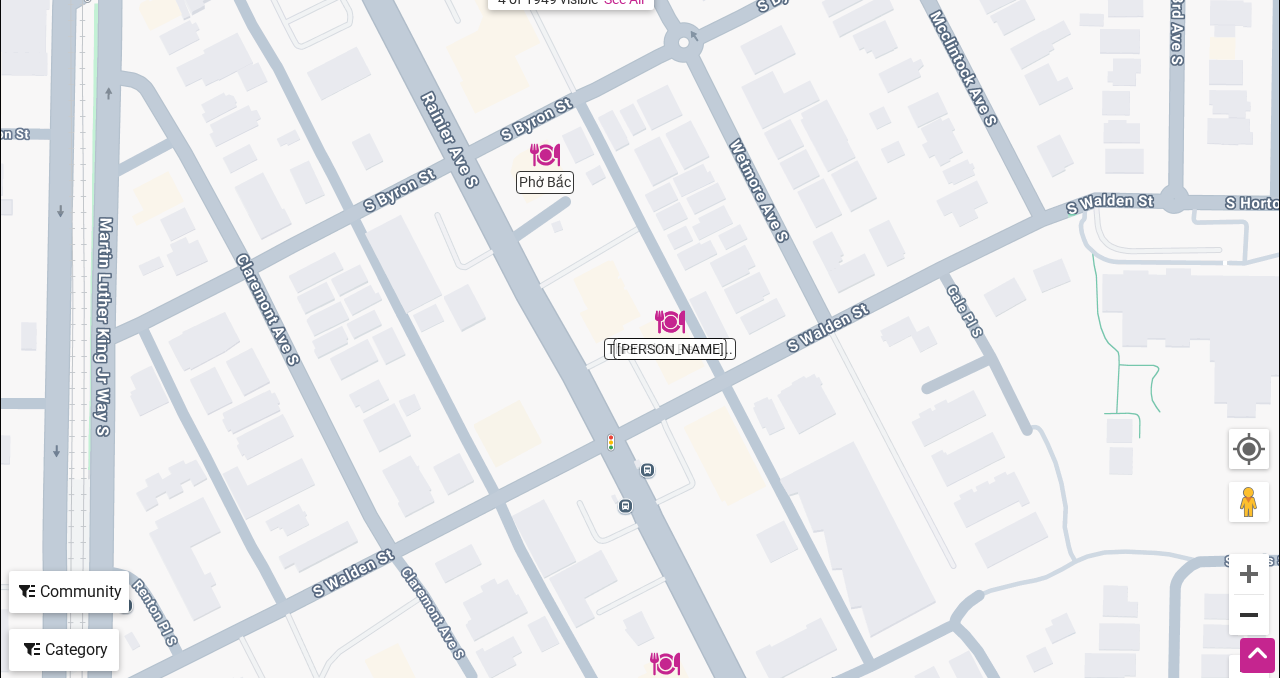 click at bounding box center (1249, 615) 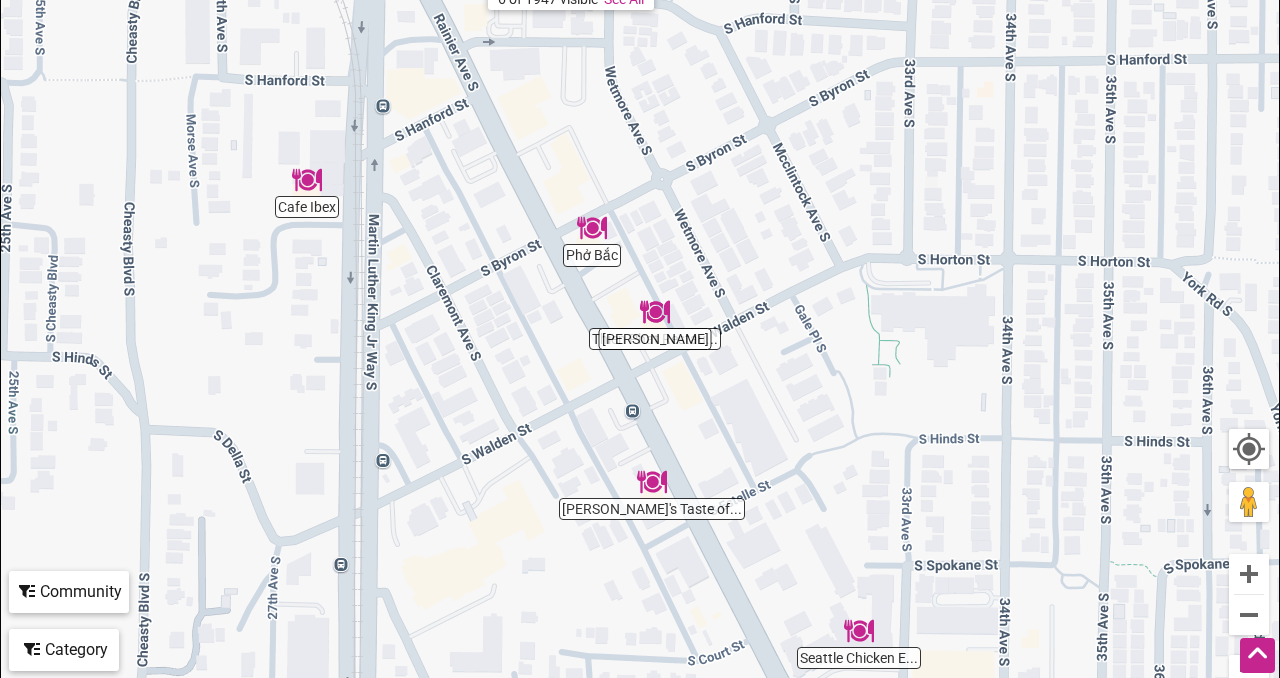 click on "To navigate, press the arrow keys." at bounding box center (640, 316) 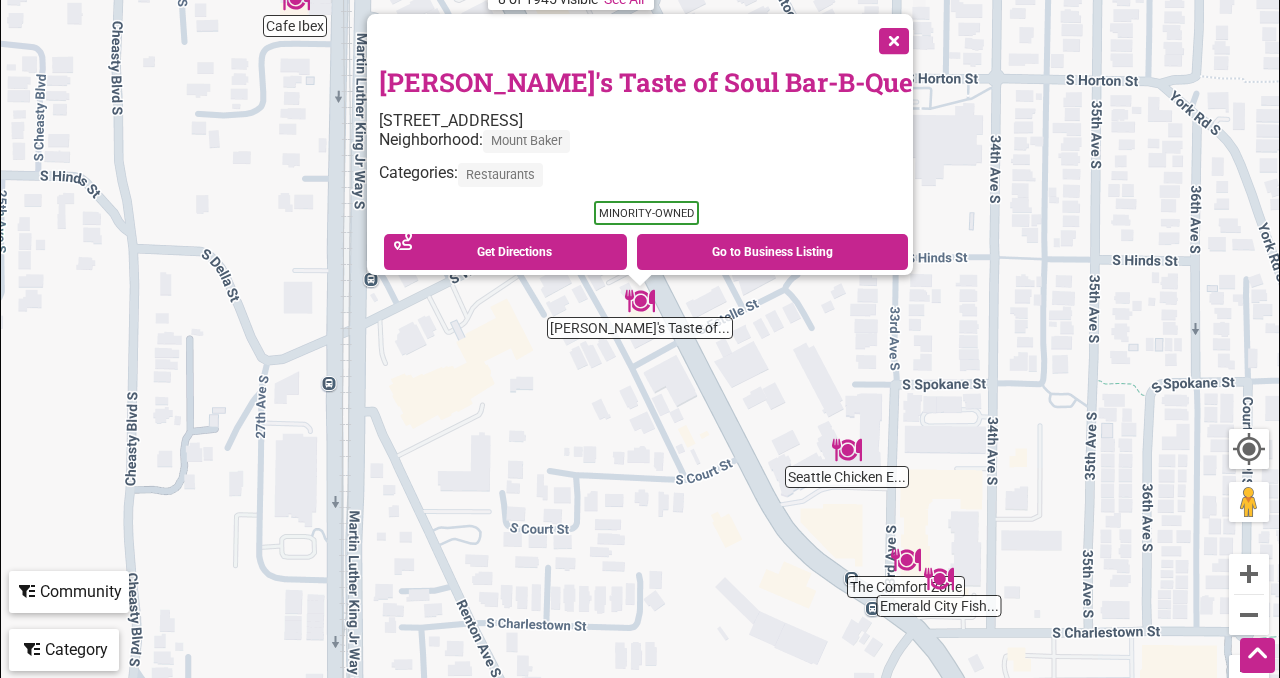 click at bounding box center (892, 39) 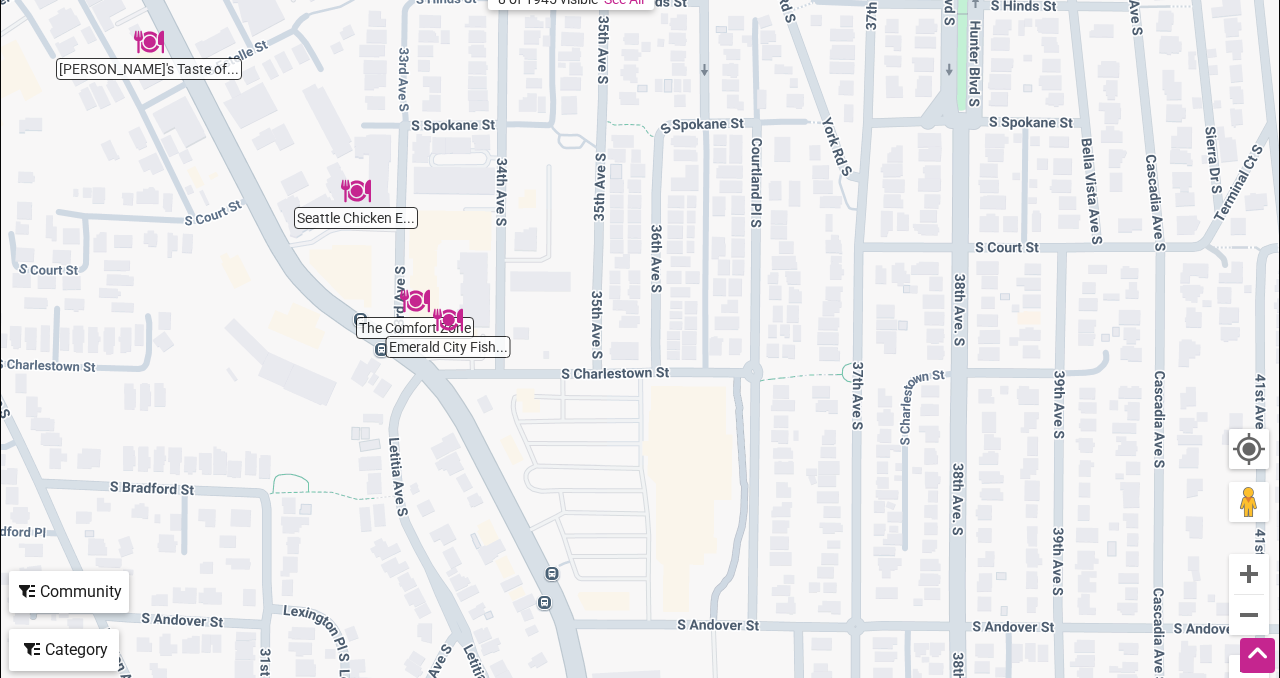 drag, startPoint x: 943, startPoint y: 426, endPoint x: 450, endPoint y: 166, distance: 557.35895 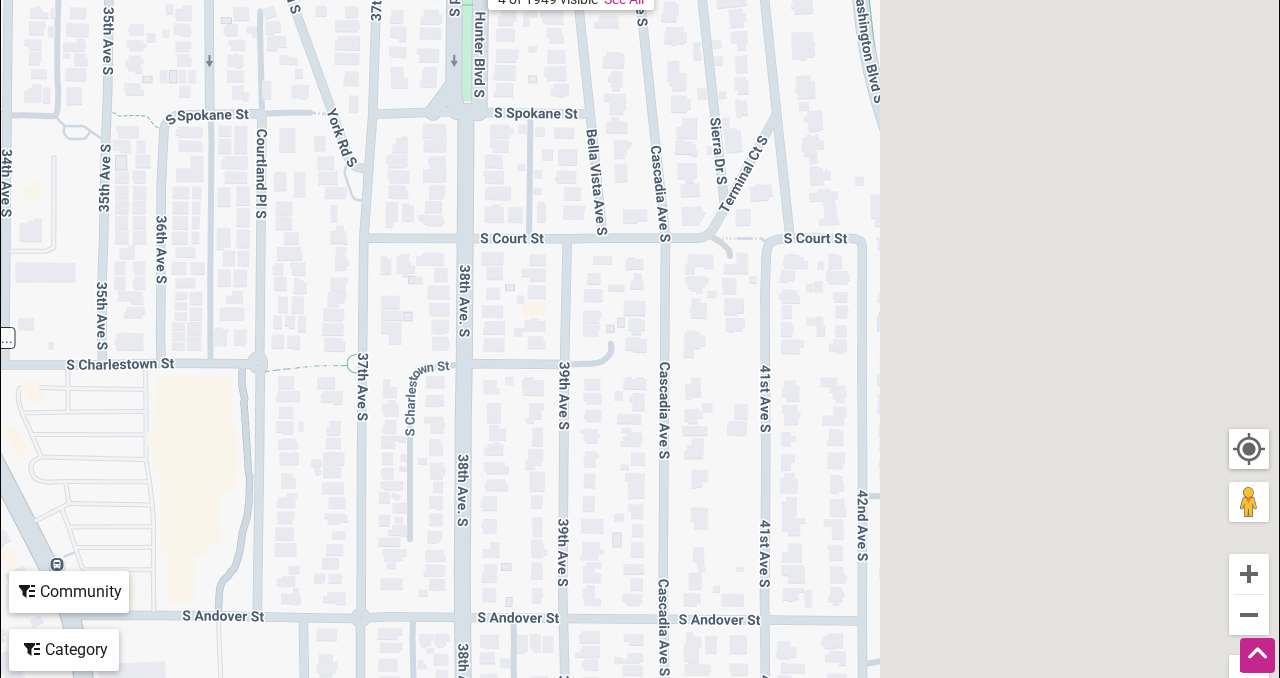 drag, startPoint x: 868, startPoint y: 394, endPoint x: 399, endPoint y: 347, distance: 471.34912 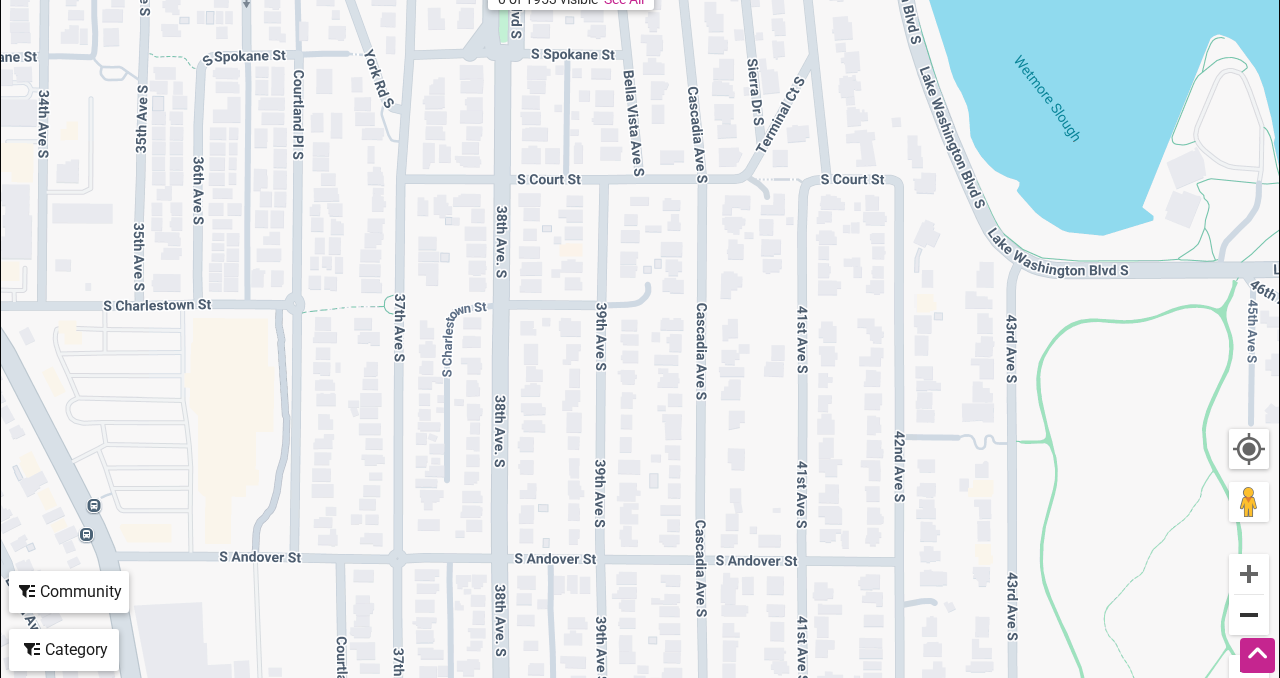 click at bounding box center [1249, 615] 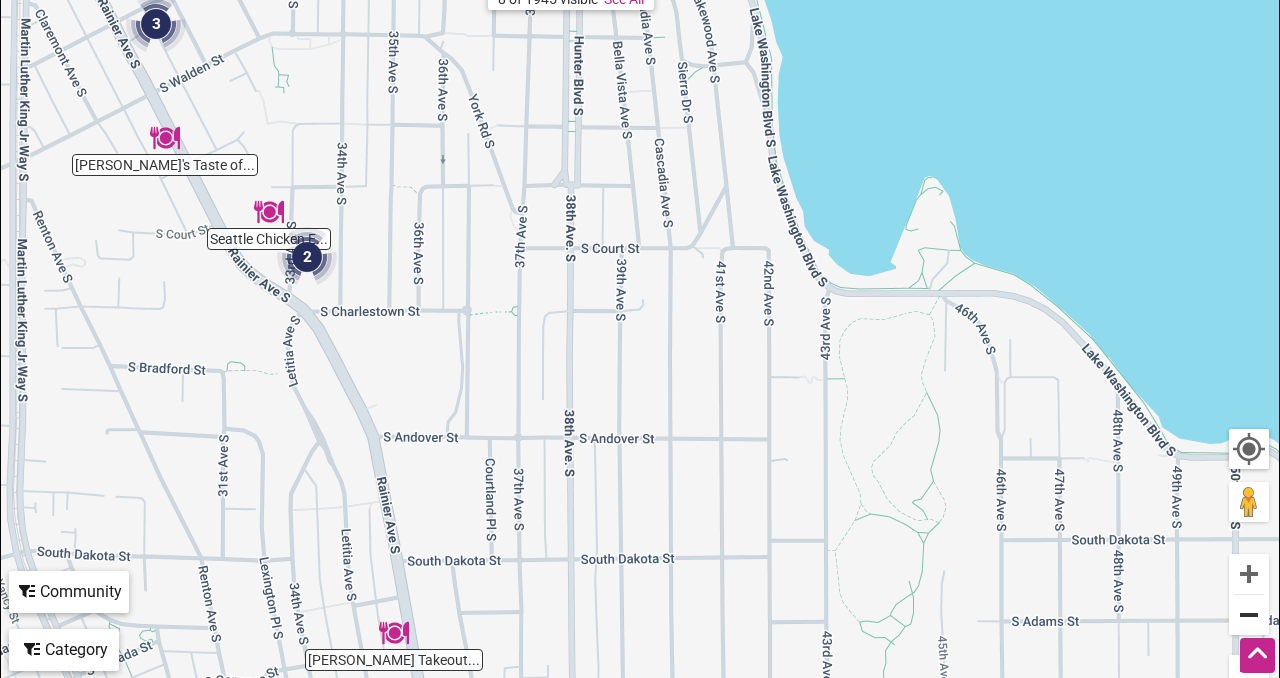 click at bounding box center (1249, 615) 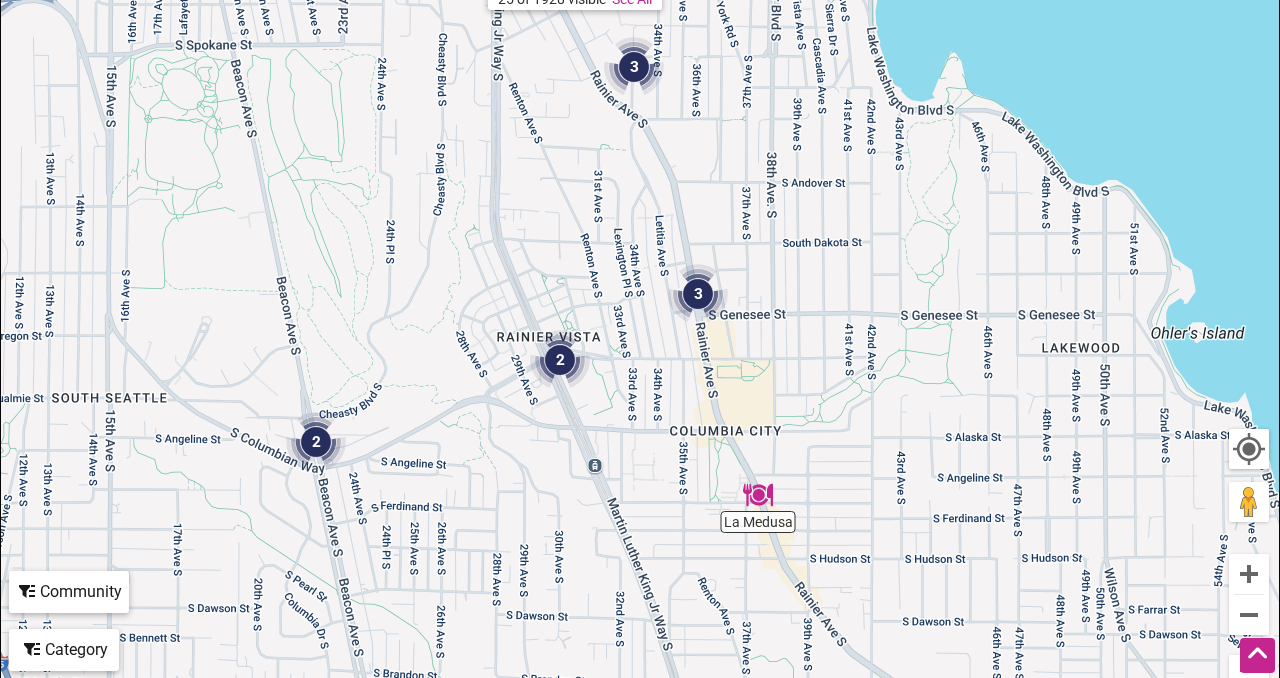 drag, startPoint x: 762, startPoint y: 569, endPoint x: 929, endPoint y: 372, distance: 258.25955 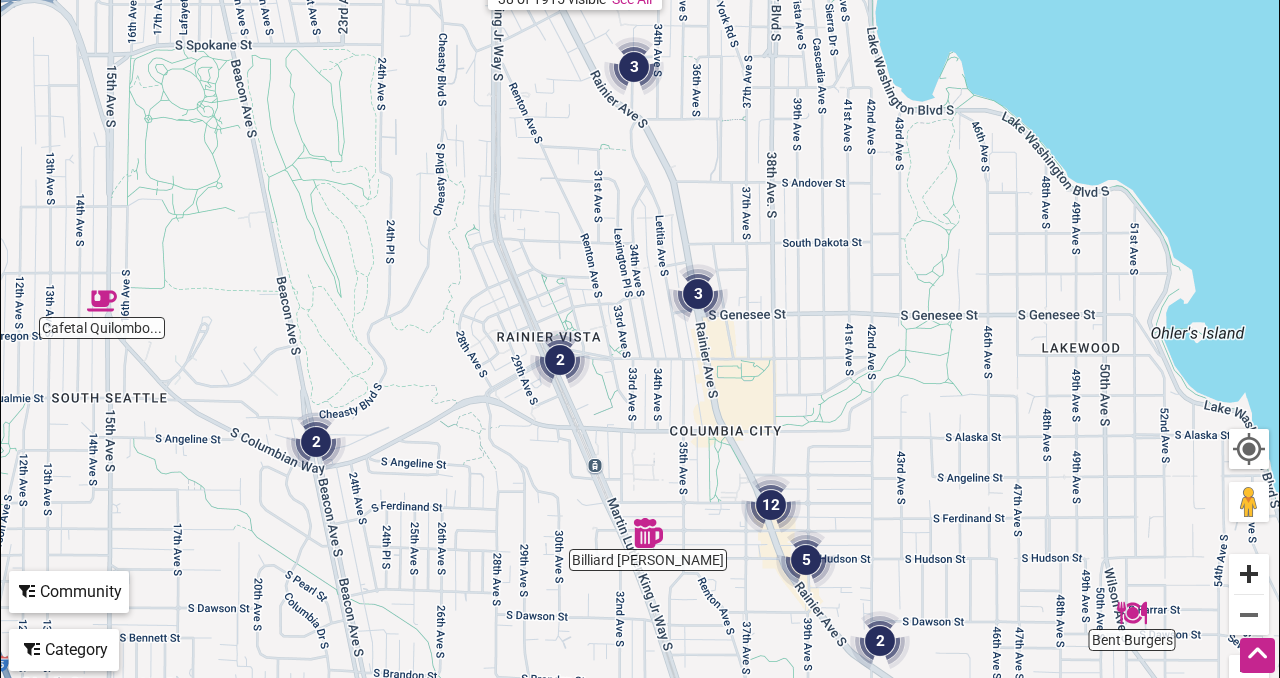 click at bounding box center (1249, 574) 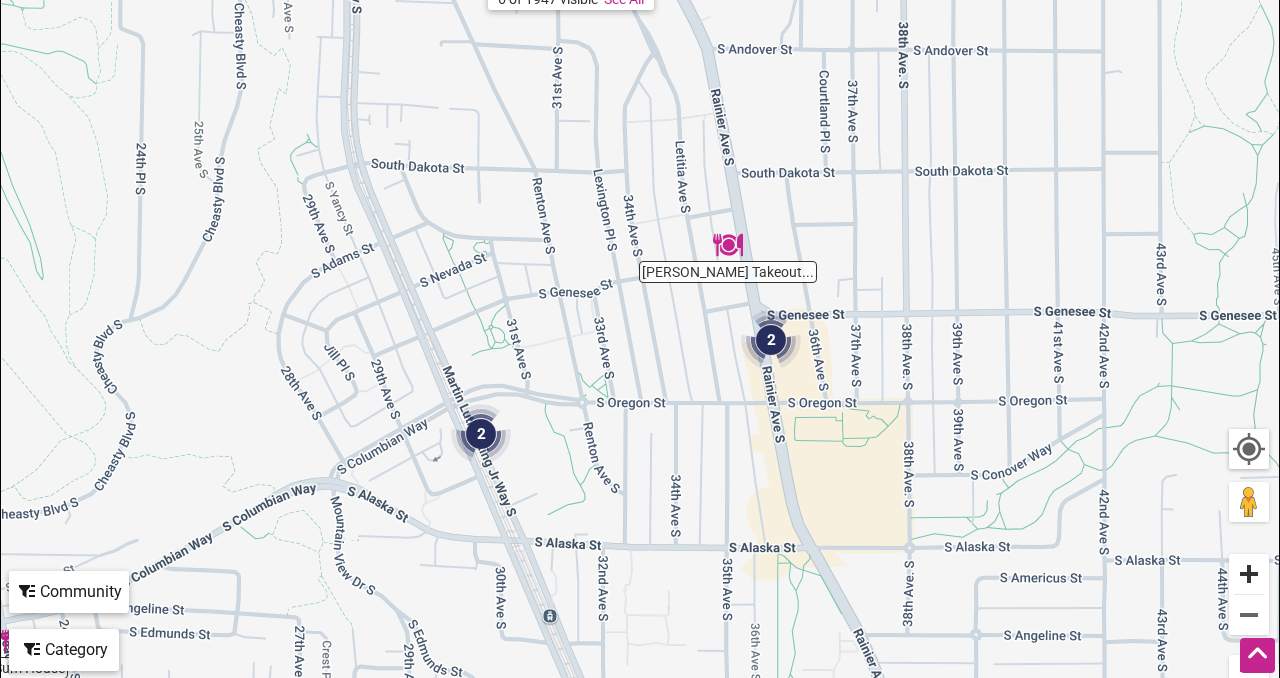 click at bounding box center [1249, 574] 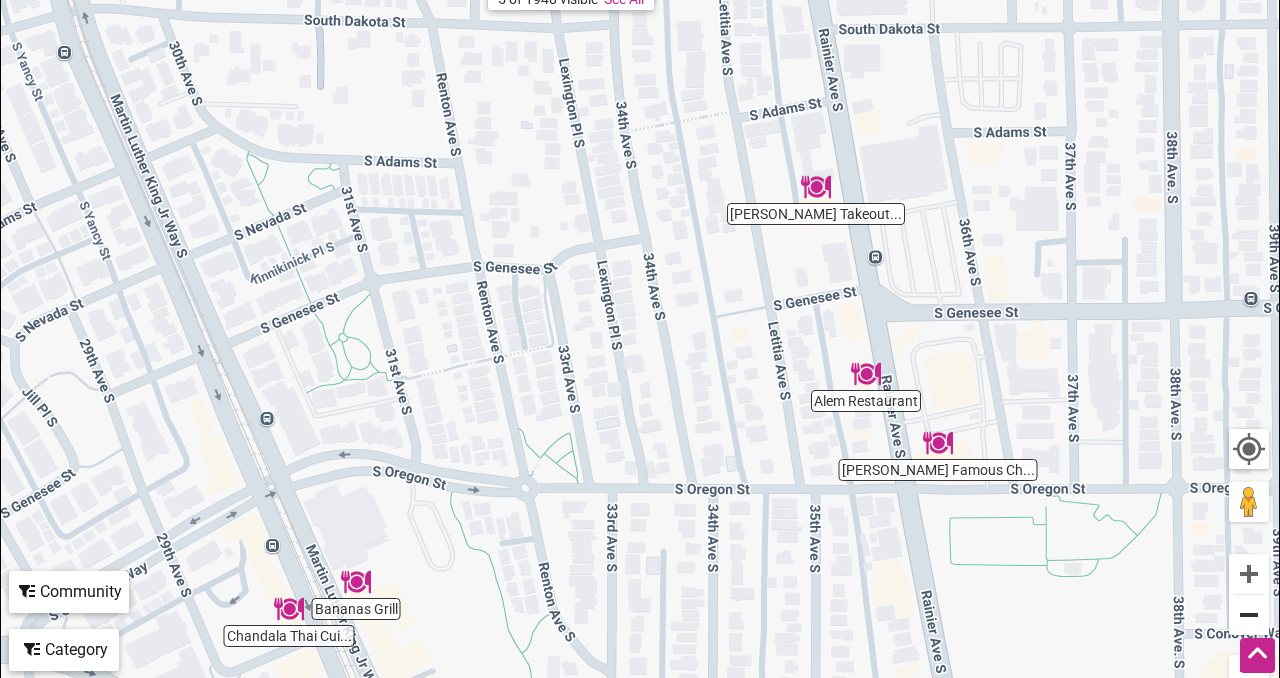 click at bounding box center [1249, 615] 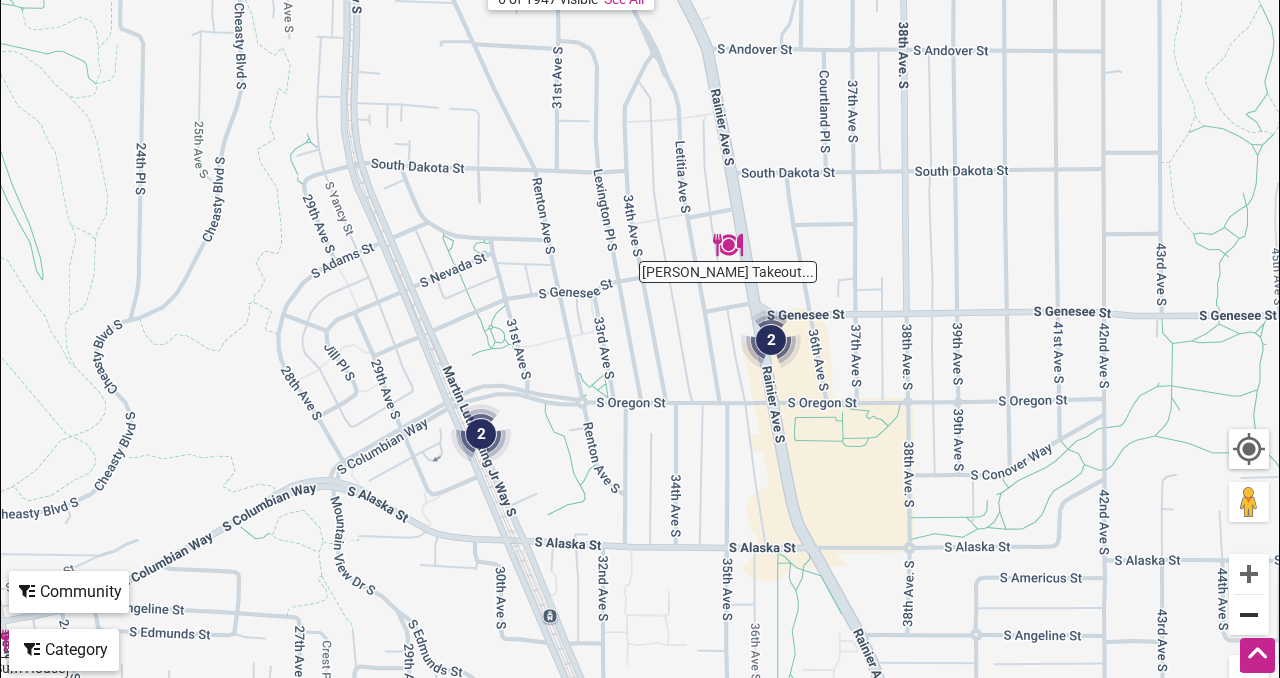 click at bounding box center (1249, 615) 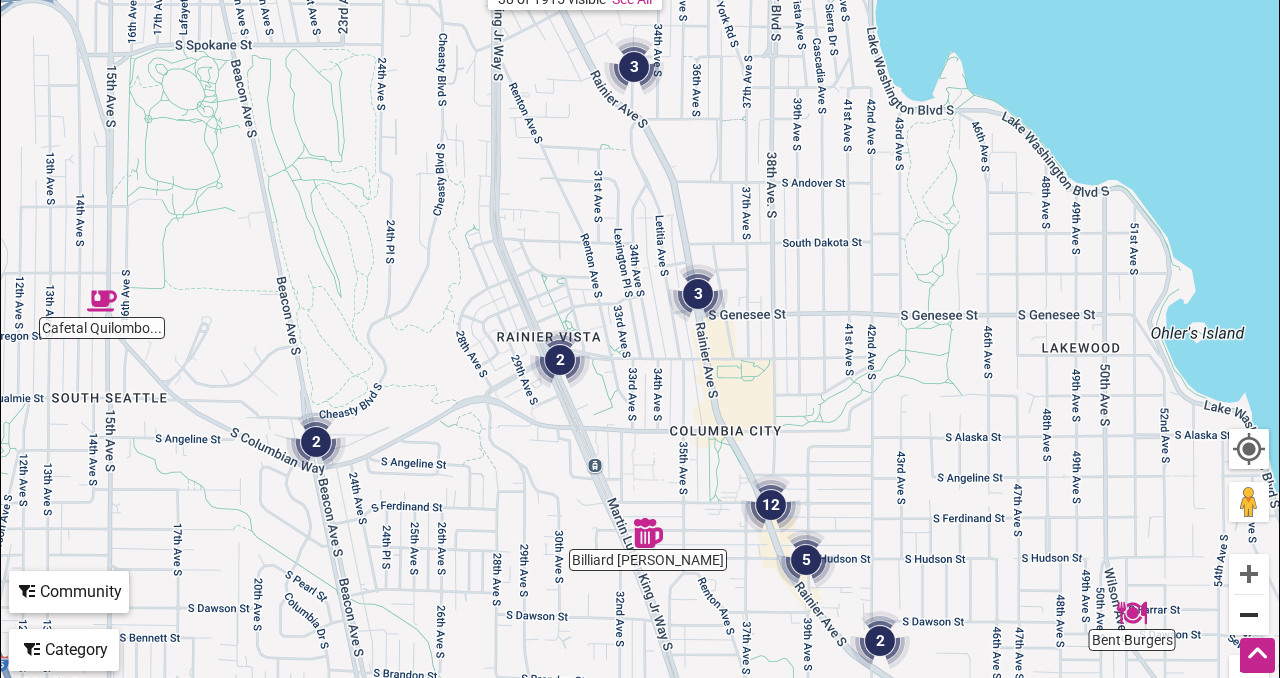 click at bounding box center [1249, 615] 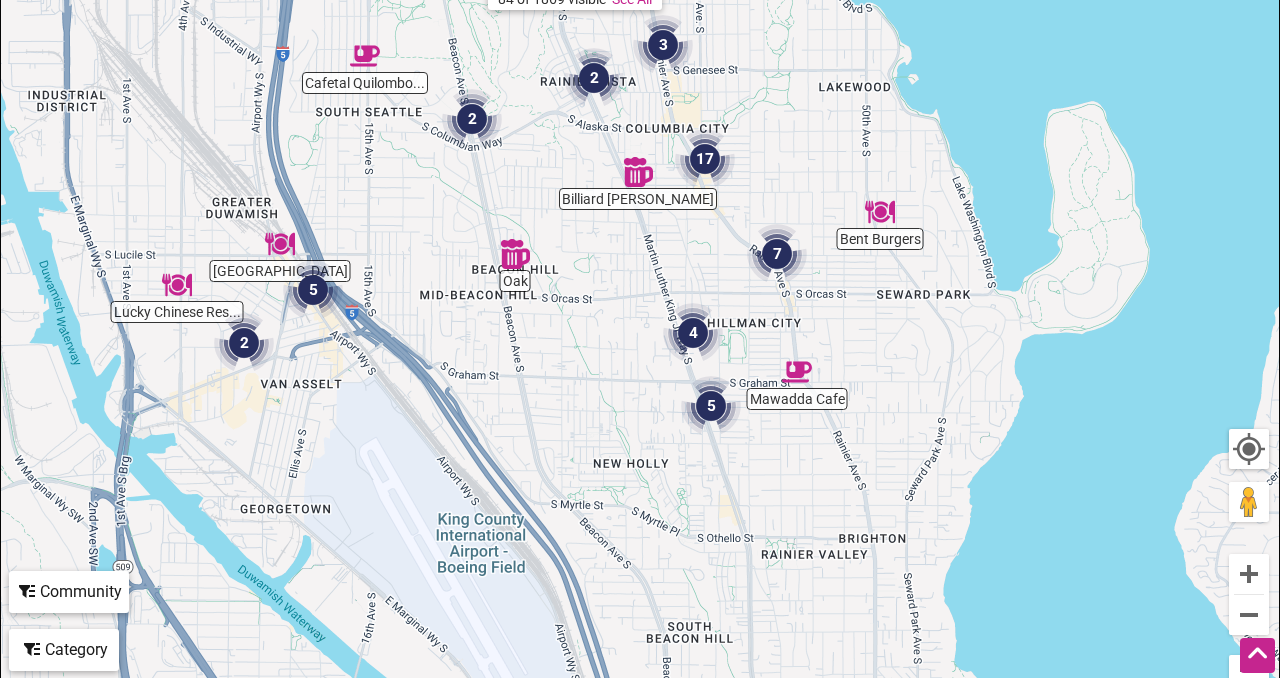 drag, startPoint x: 932, startPoint y: 618, endPoint x: 922, endPoint y: 357, distance: 261.1915 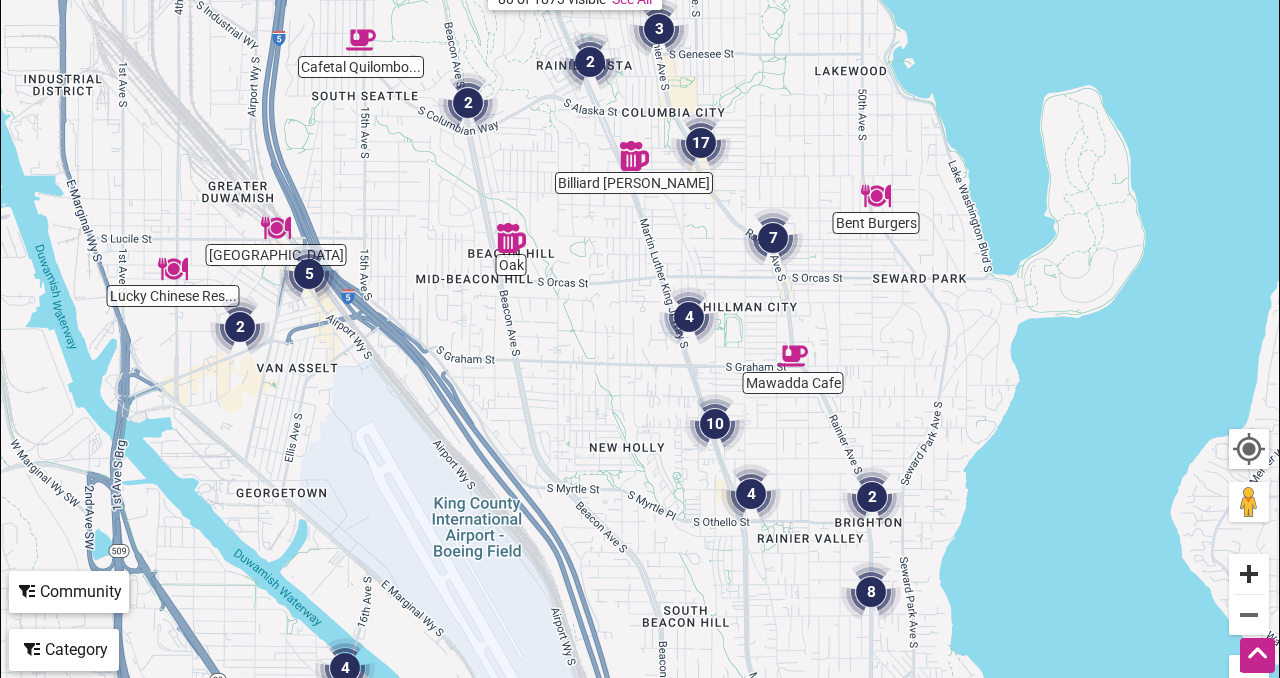 click at bounding box center [1249, 574] 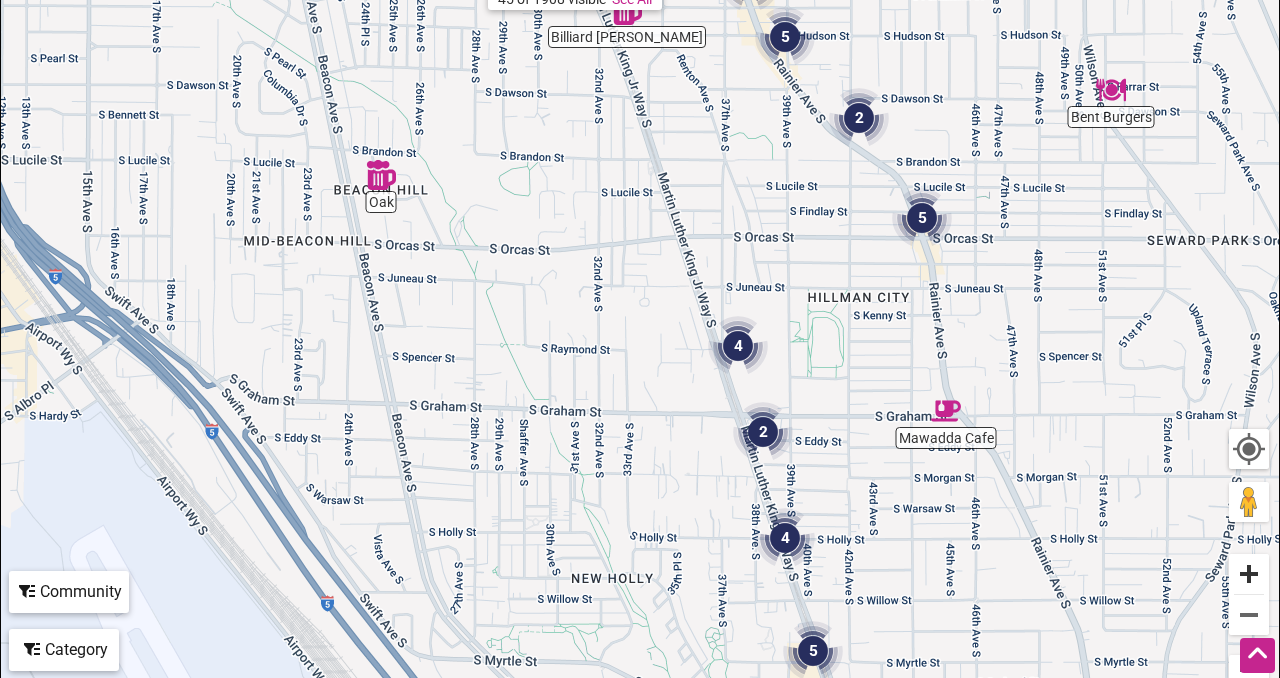 click at bounding box center [1249, 574] 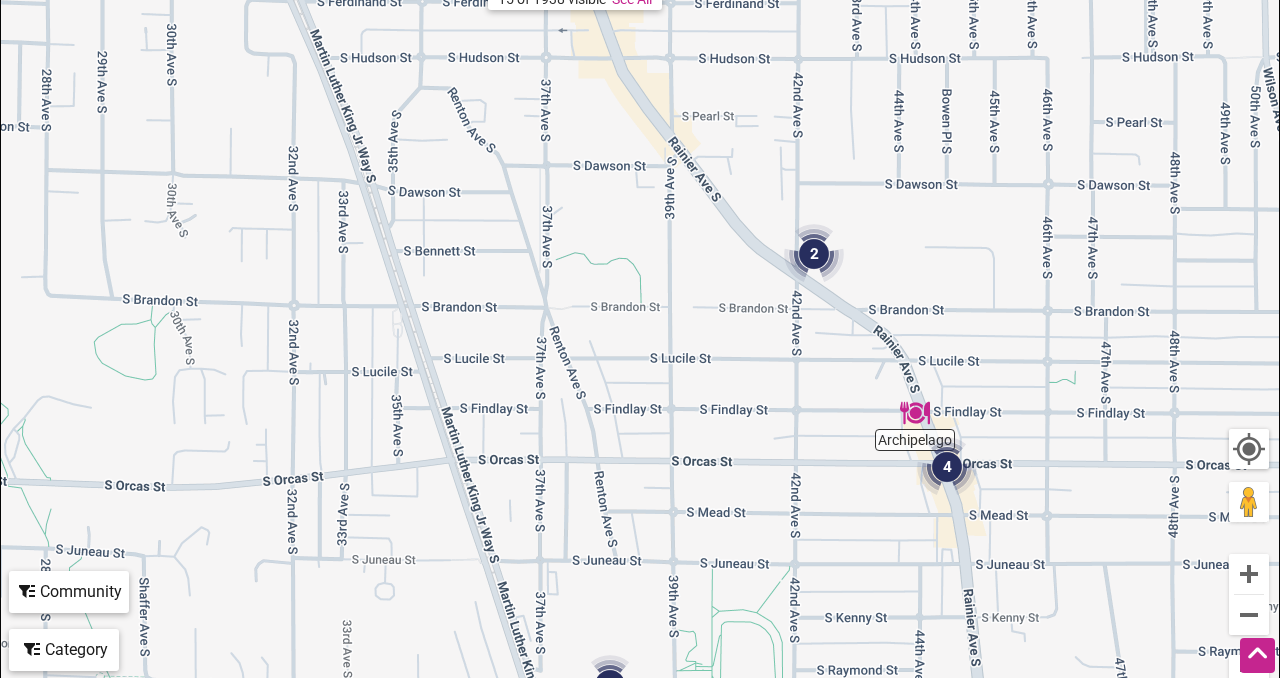 drag, startPoint x: 1117, startPoint y: 346, endPoint x: 851, endPoint y: 653, distance: 406.20807 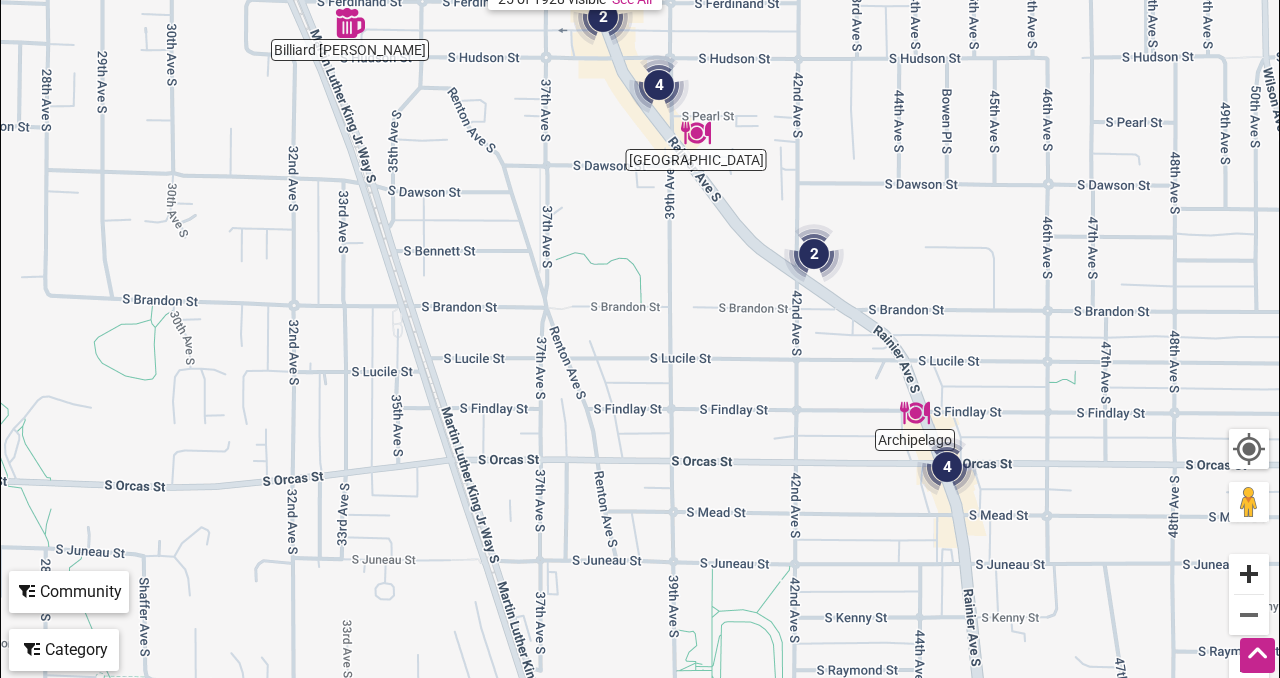 click at bounding box center [1249, 574] 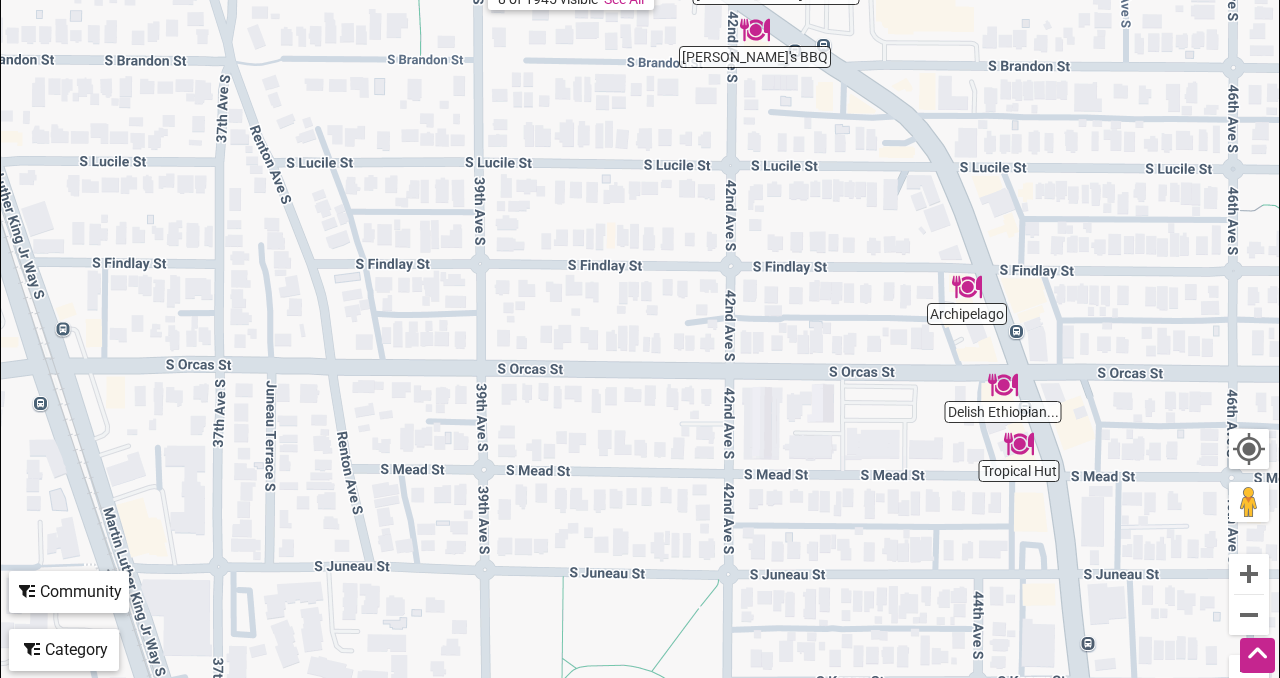 drag, startPoint x: 1102, startPoint y: 291, endPoint x: 881, endPoint y: 54, distance: 324.05246 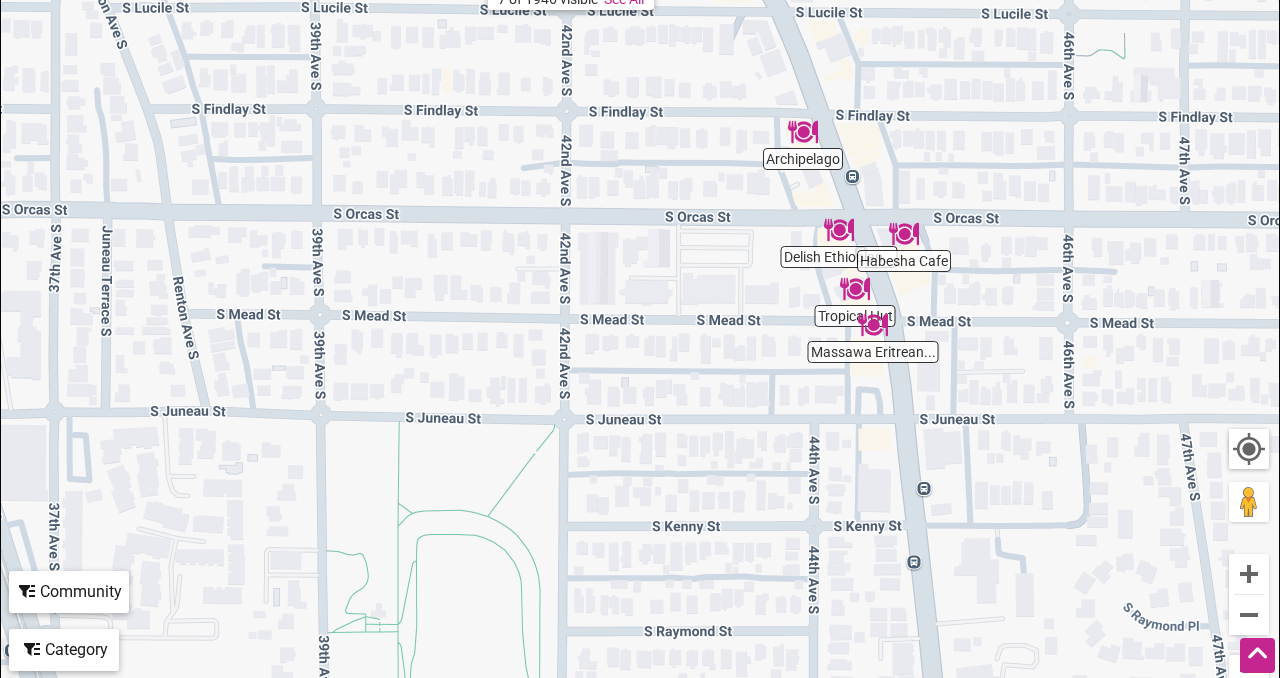 drag, startPoint x: 1111, startPoint y: 468, endPoint x: 959, endPoint y: 319, distance: 212.84972 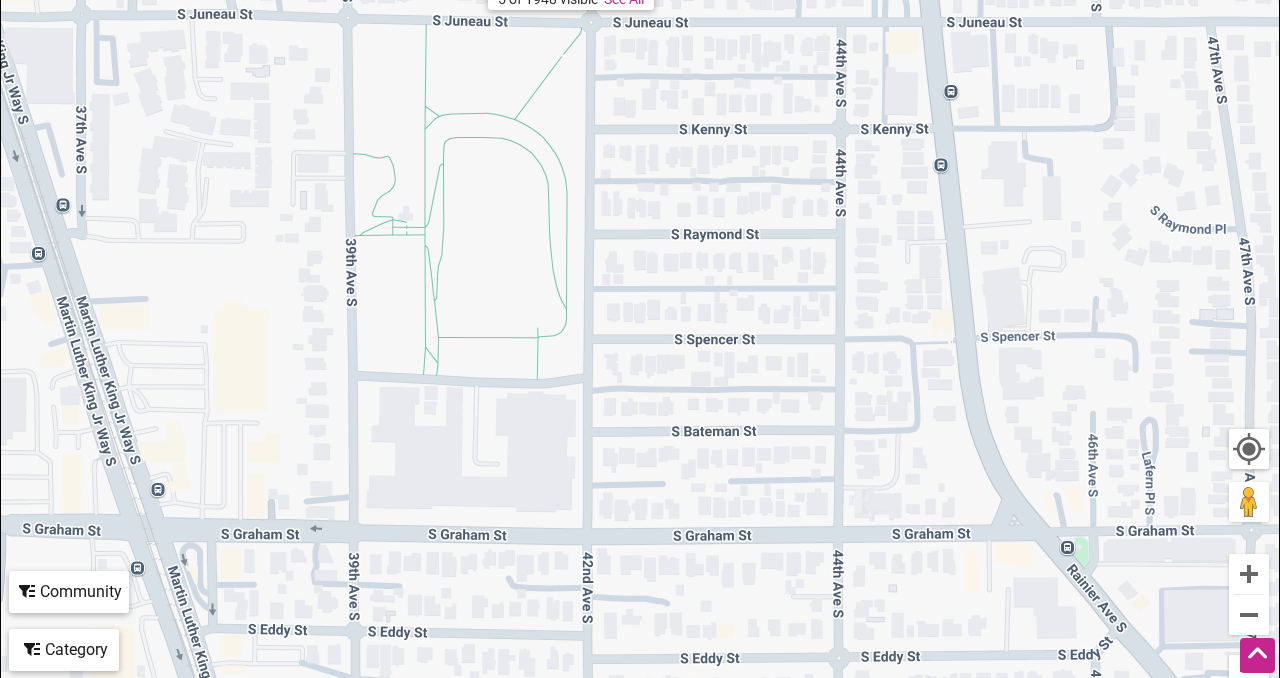 drag, startPoint x: 974, startPoint y: 454, endPoint x: 995, endPoint y: 42, distance: 412.53485 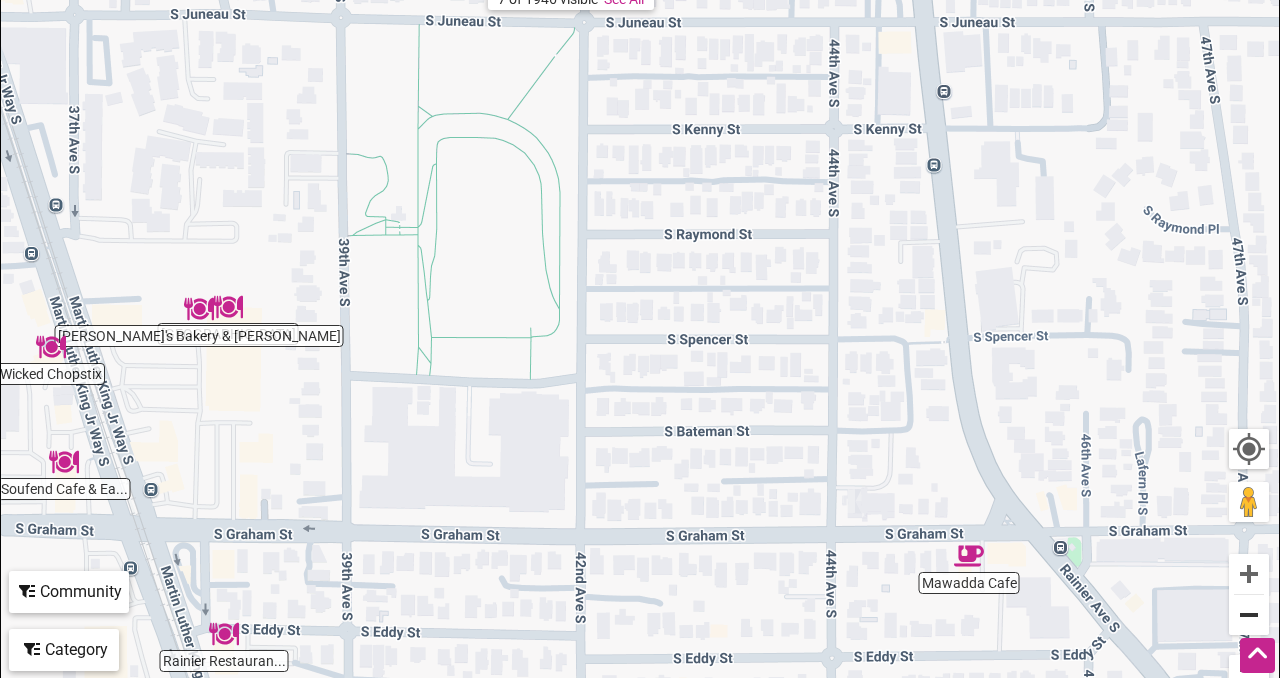 click at bounding box center (1249, 615) 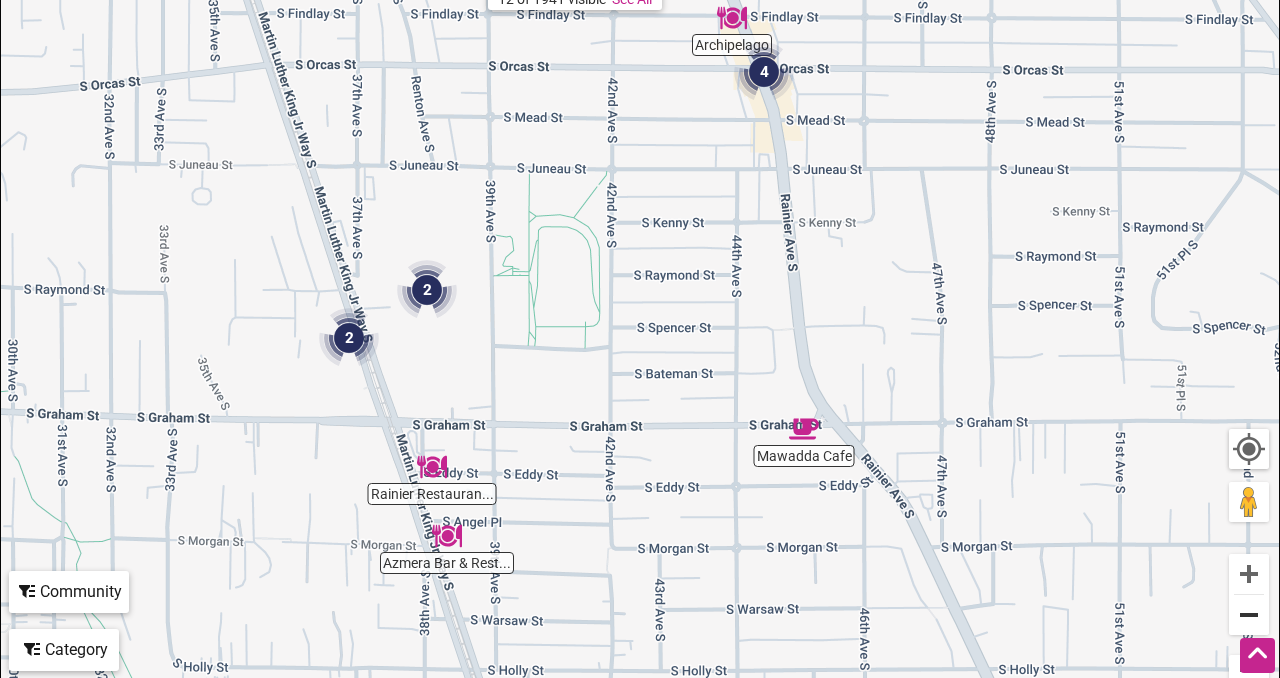 click at bounding box center [1249, 615] 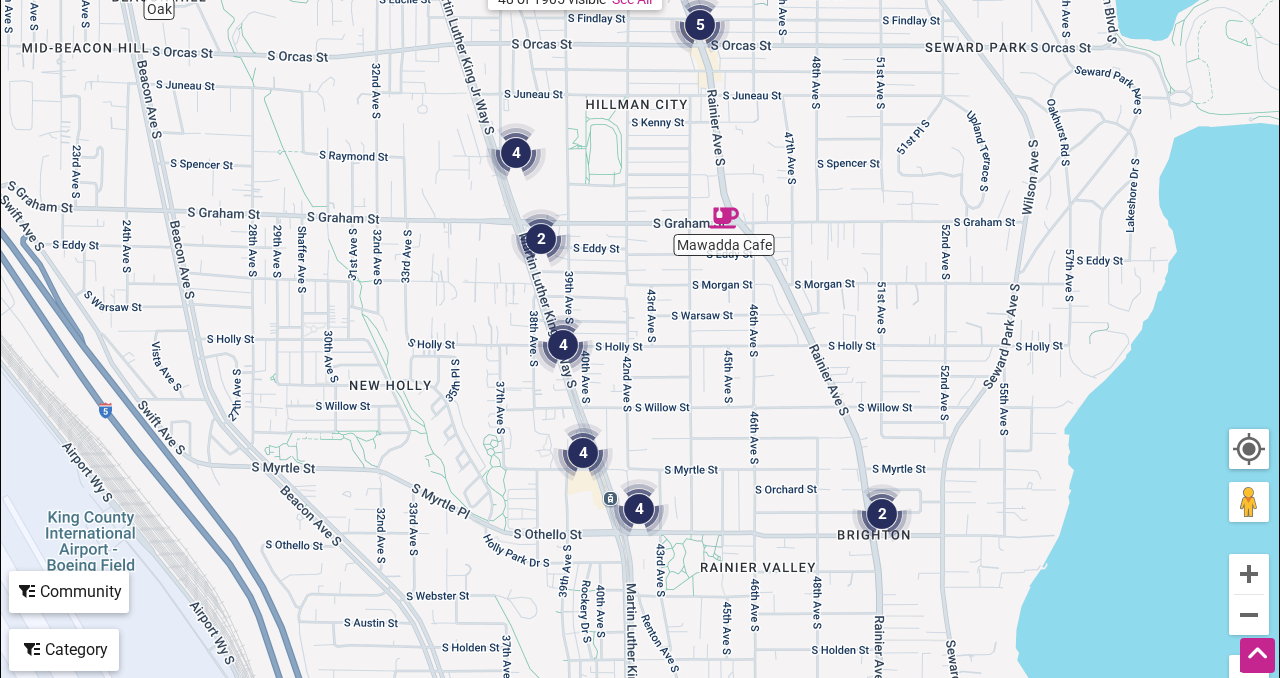 drag, startPoint x: 998, startPoint y: 581, endPoint x: 999, endPoint y: 428, distance: 153.00327 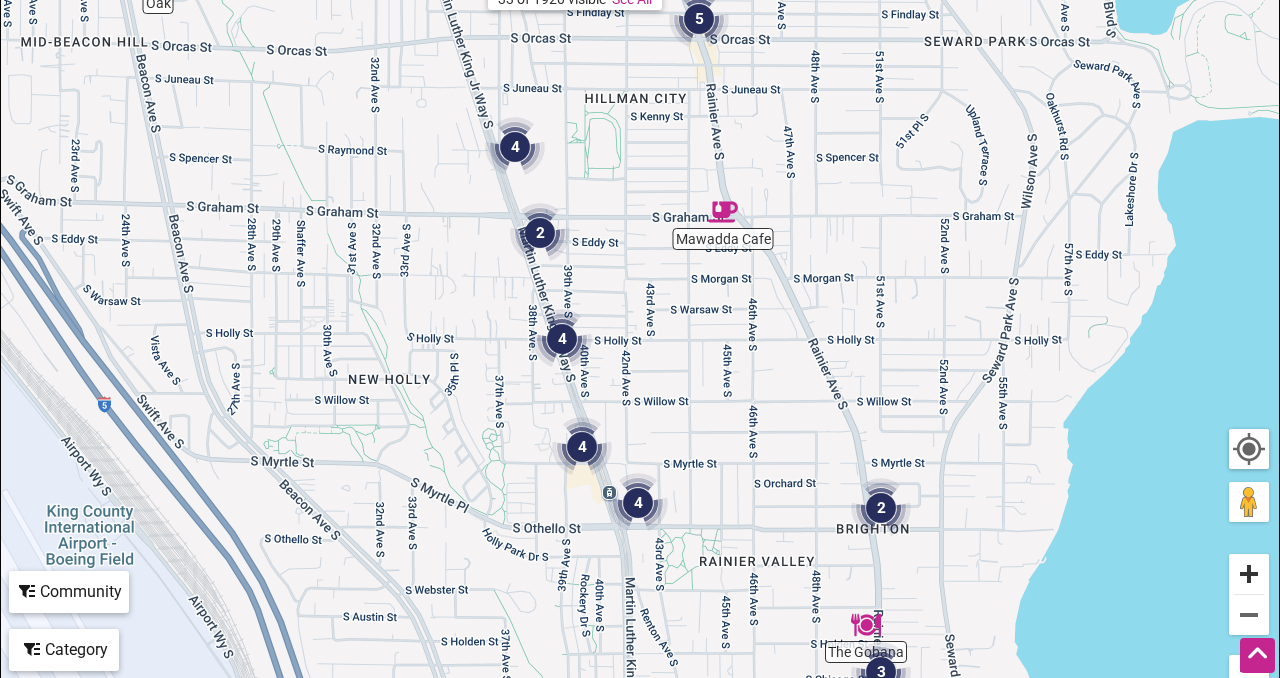 click at bounding box center (1249, 574) 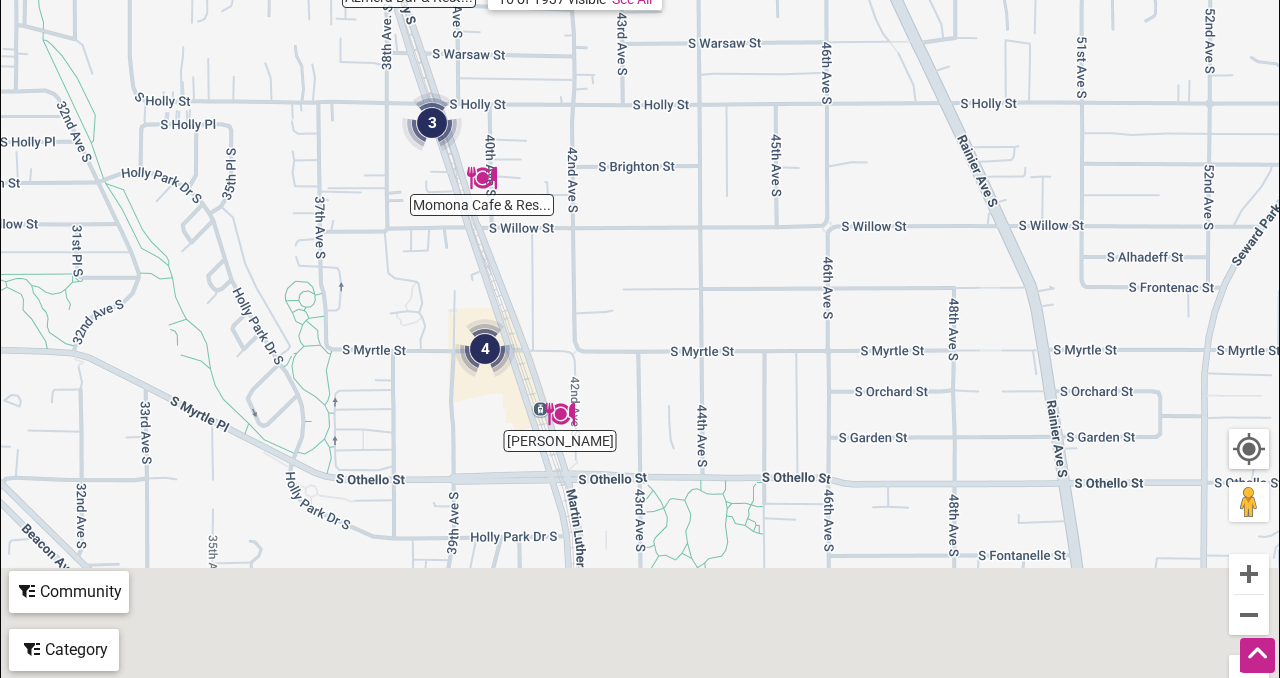 drag, startPoint x: 1080, startPoint y: 511, endPoint x: 1042, endPoint y: 275, distance: 239.03975 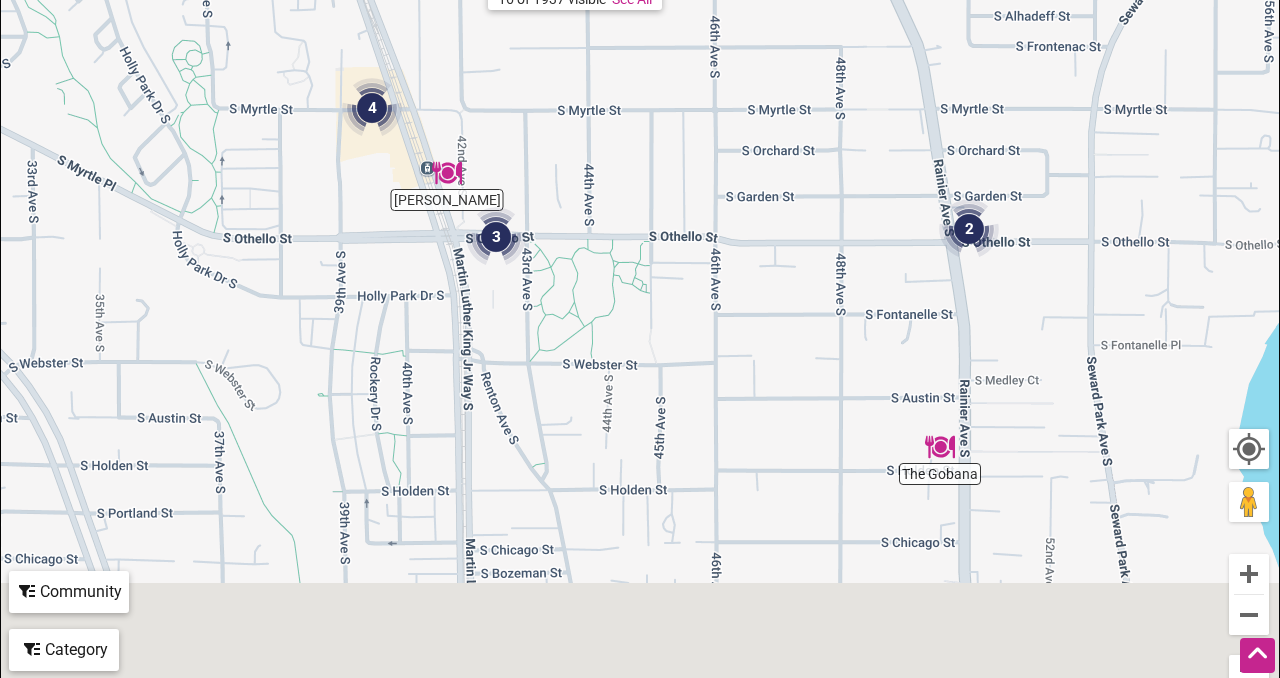 drag, startPoint x: 1043, startPoint y: 283, endPoint x: 928, endPoint y: 41, distance: 267.9347 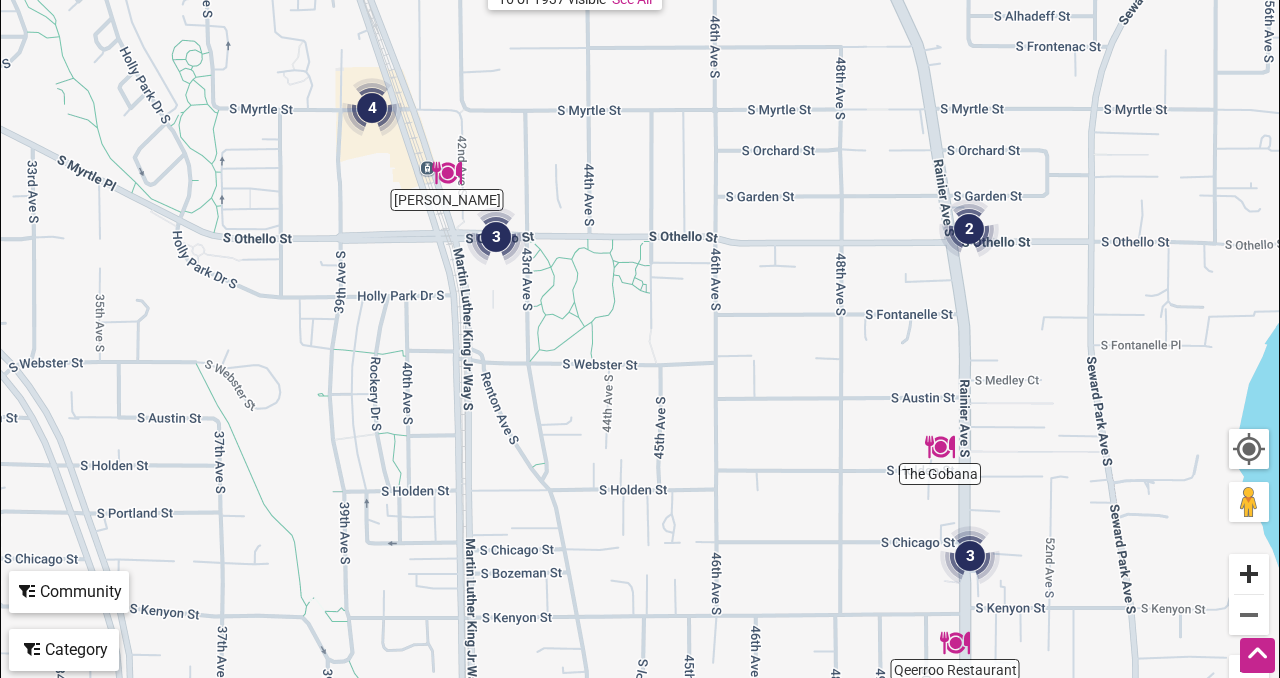click at bounding box center (1249, 574) 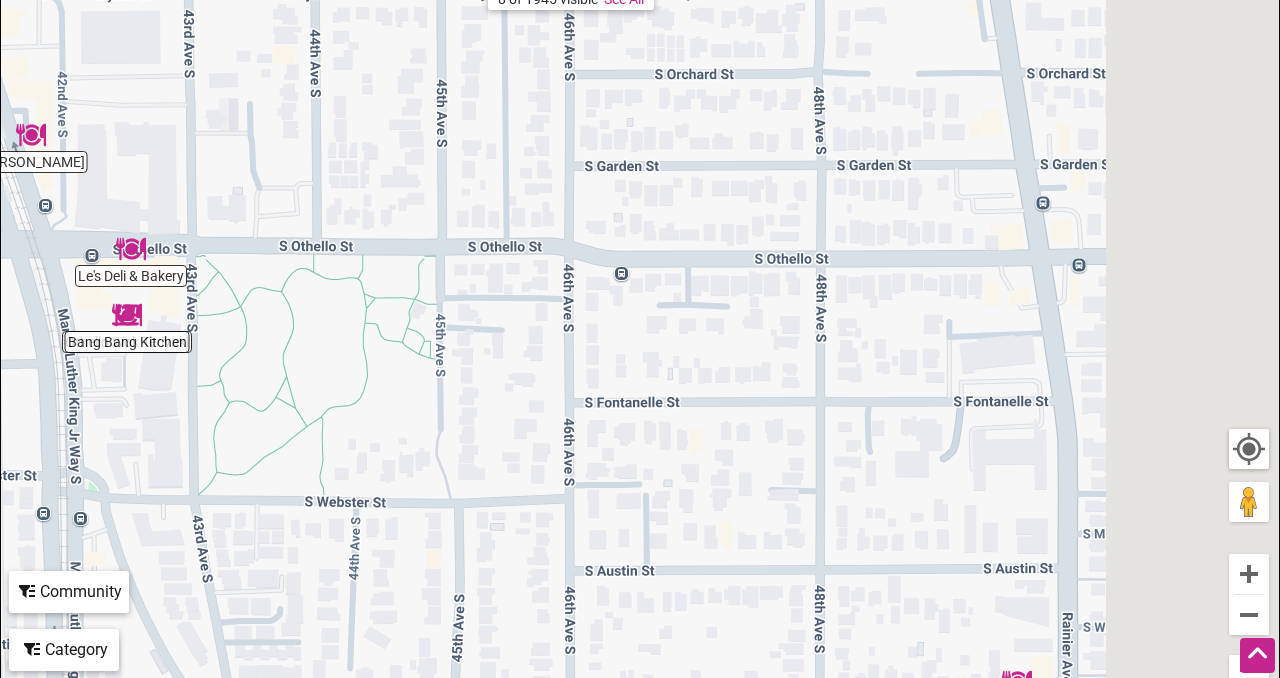 drag, startPoint x: 1140, startPoint y: 183, endPoint x: 872, endPoint y: 284, distance: 286.40005 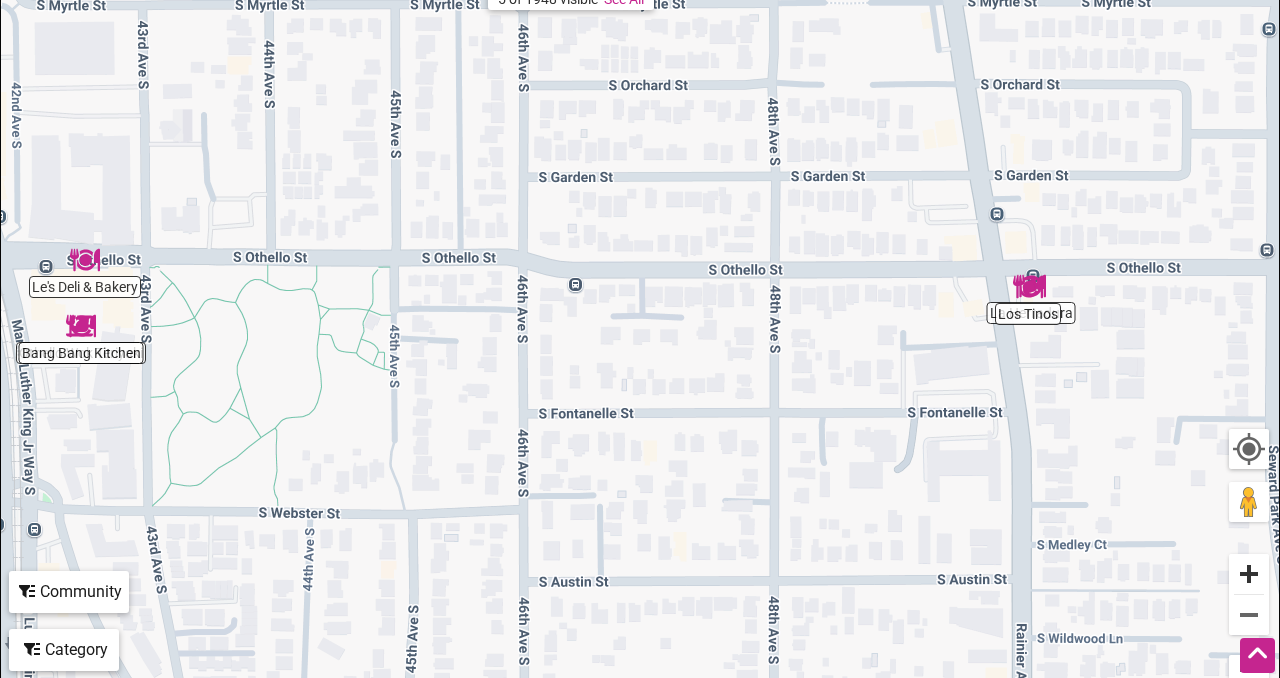 click at bounding box center [1249, 574] 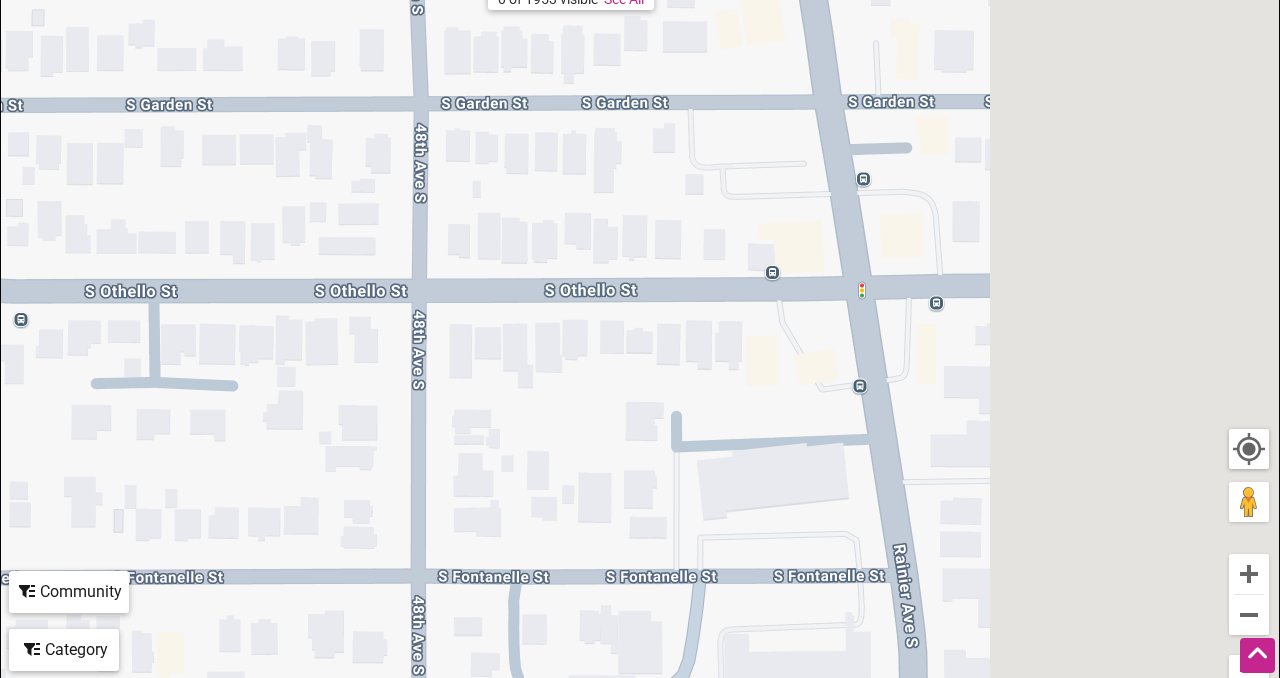 drag, startPoint x: 1185, startPoint y: 304, endPoint x: 679, endPoint y: 374, distance: 510.81894 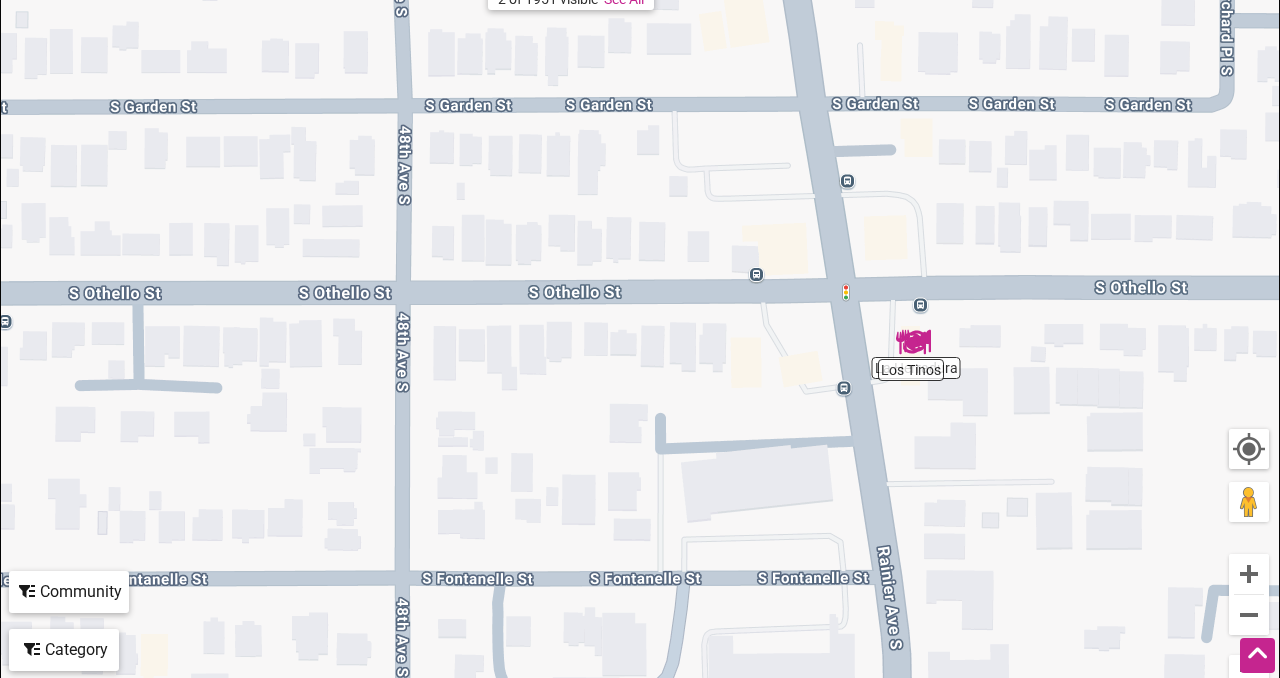 click on "To navigate, press the arrow keys." at bounding box center [640, 316] 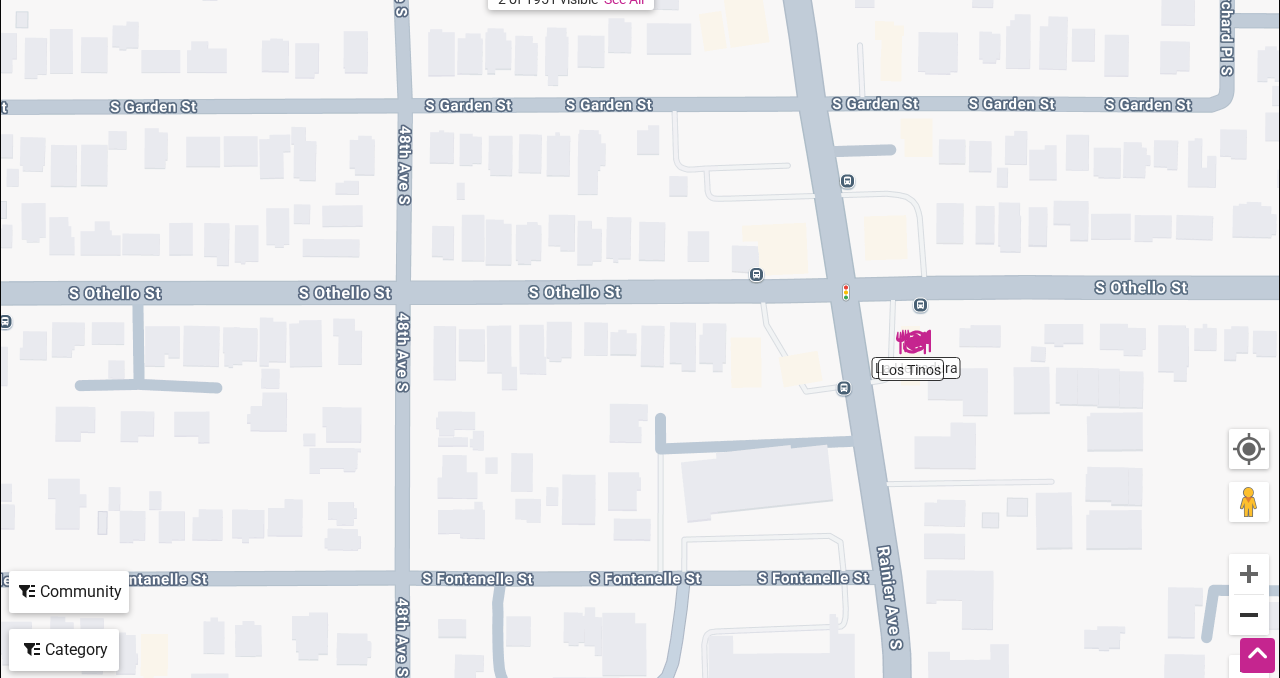 click at bounding box center (1249, 615) 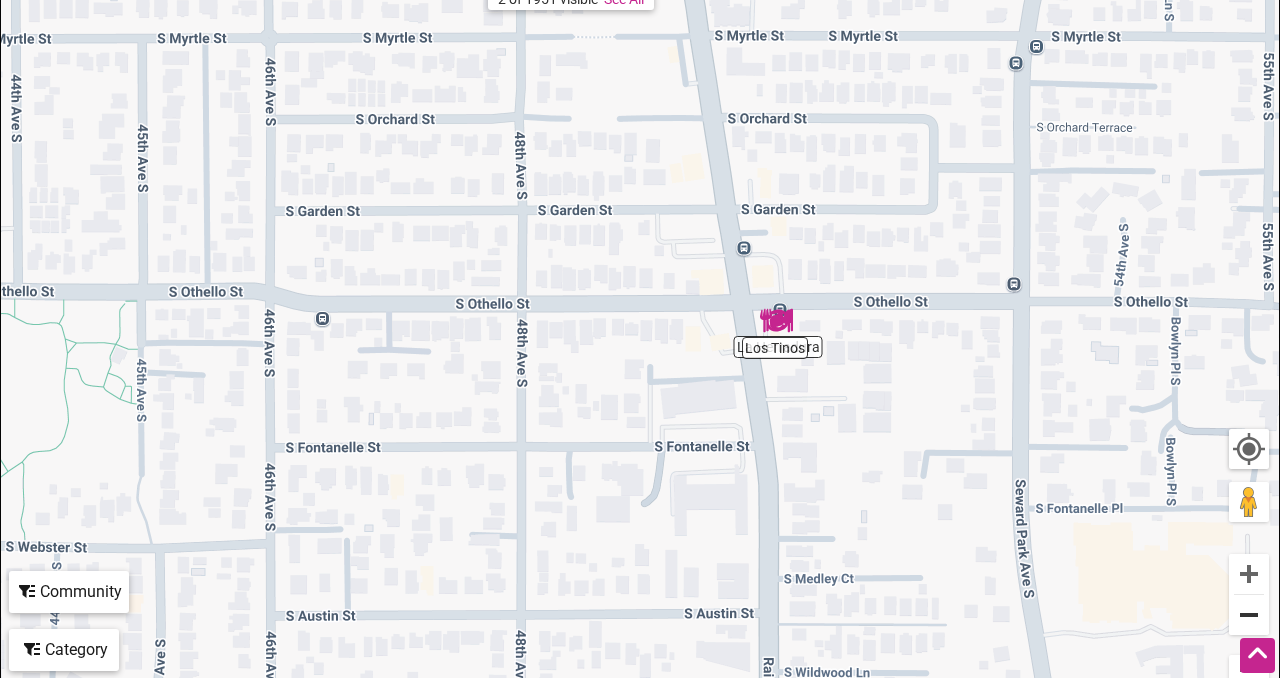 click at bounding box center [1249, 615] 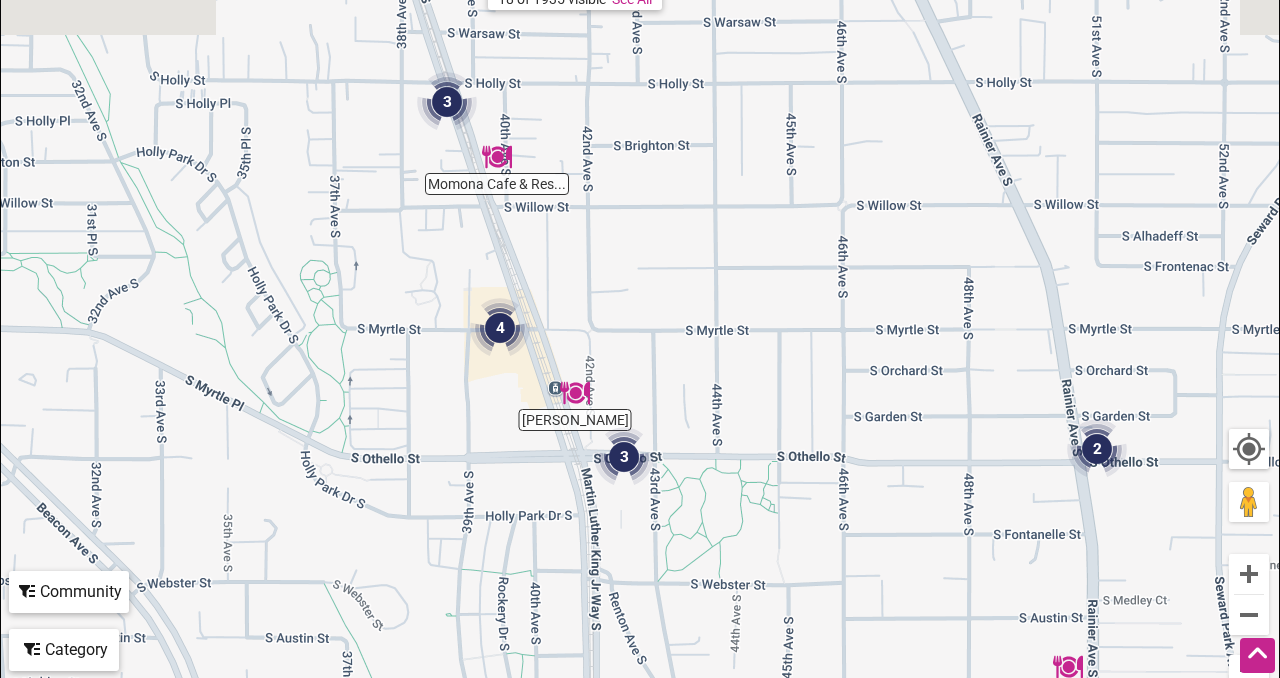 drag, startPoint x: 511, startPoint y: 407, endPoint x: 880, endPoint y: 562, distance: 400.23242 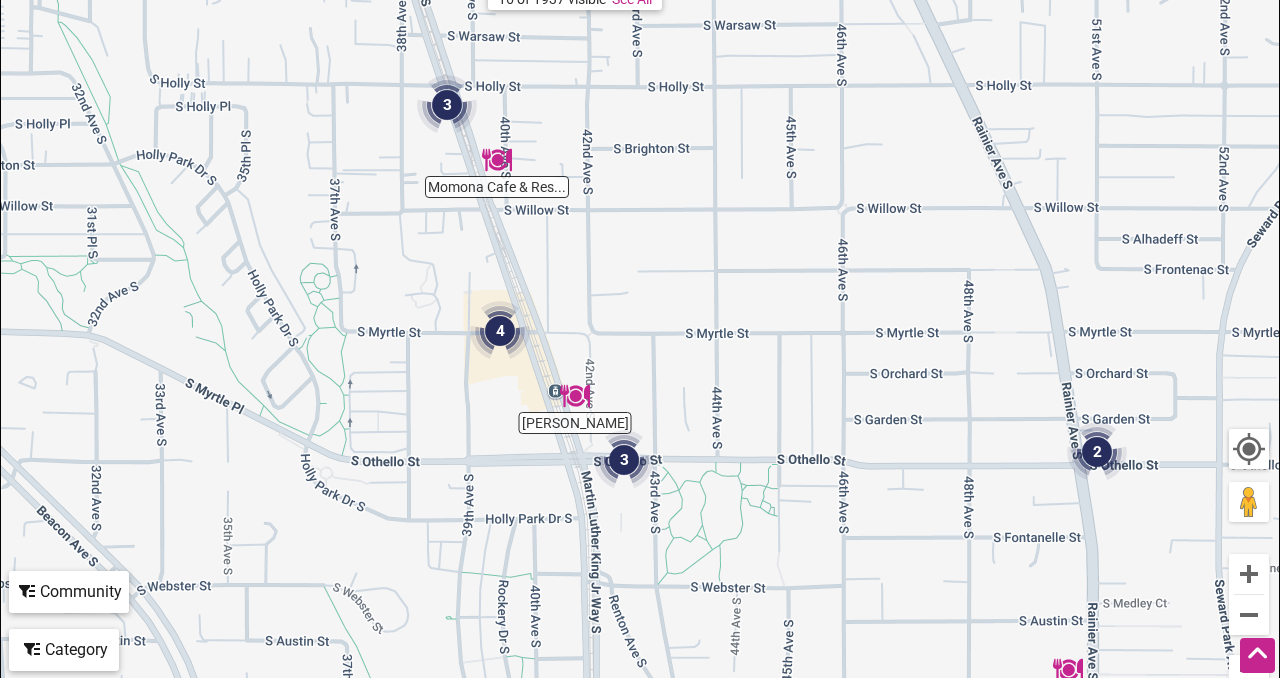 click at bounding box center (447, 105) 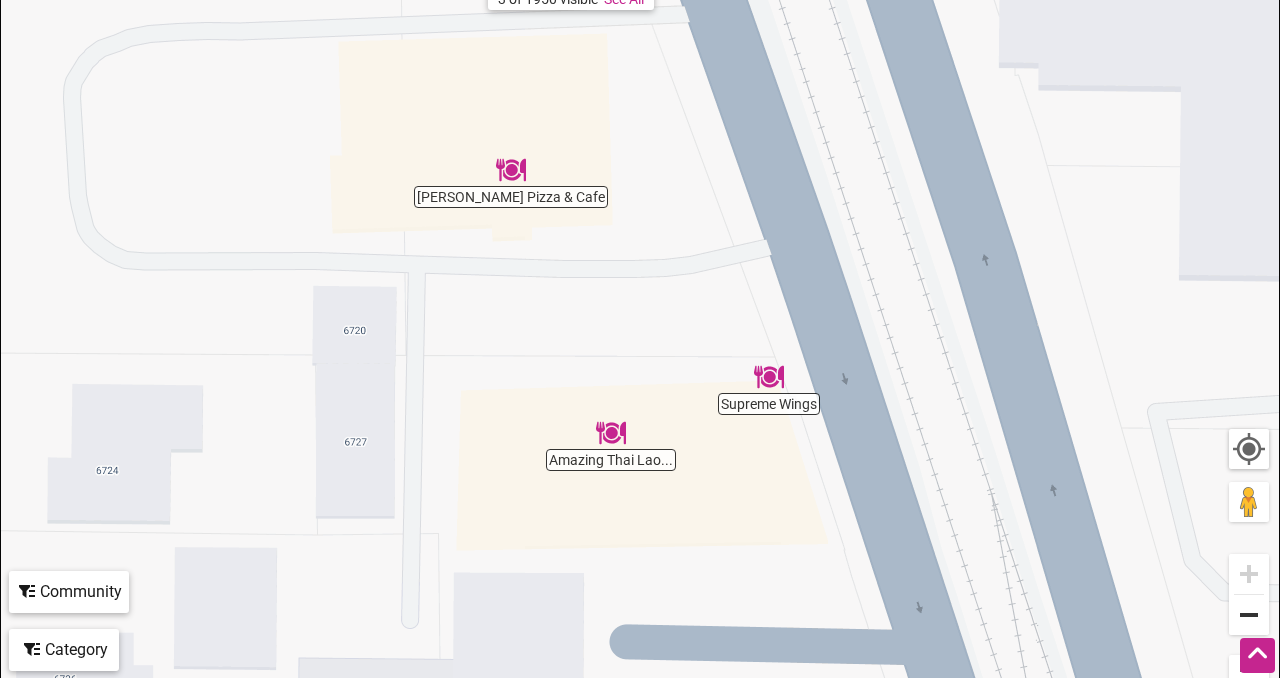 click at bounding box center [1249, 615] 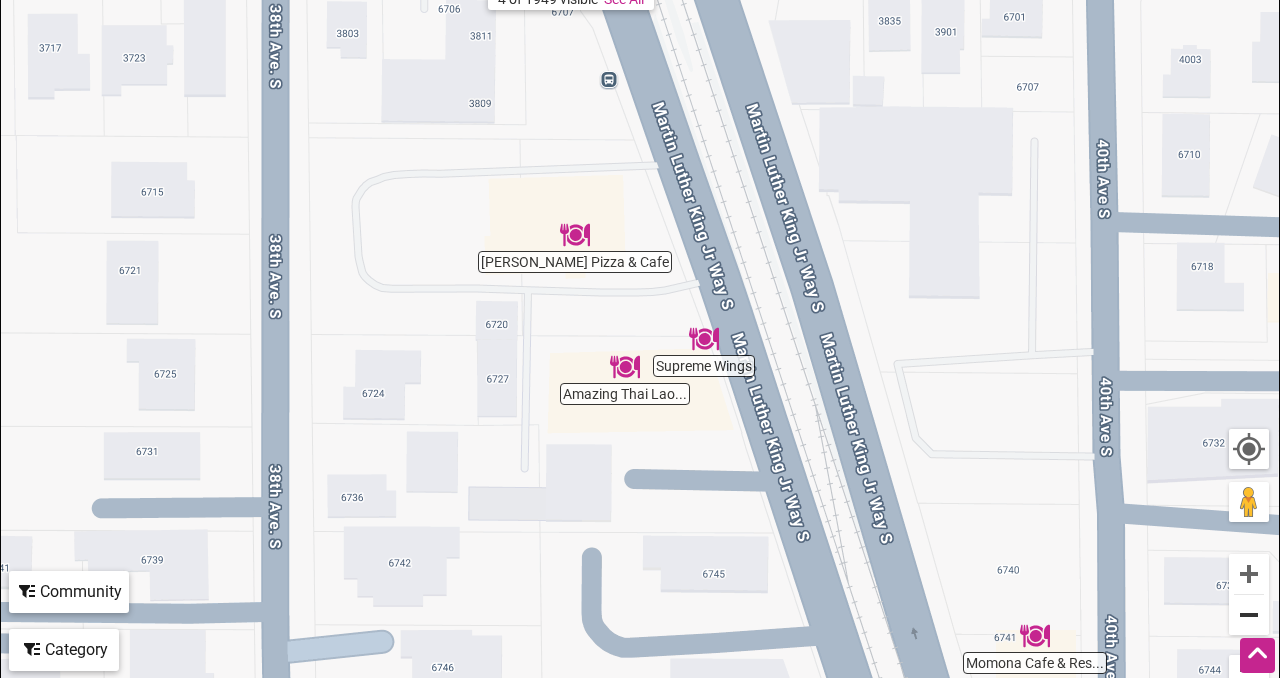 click at bounding box center (1249, 615) 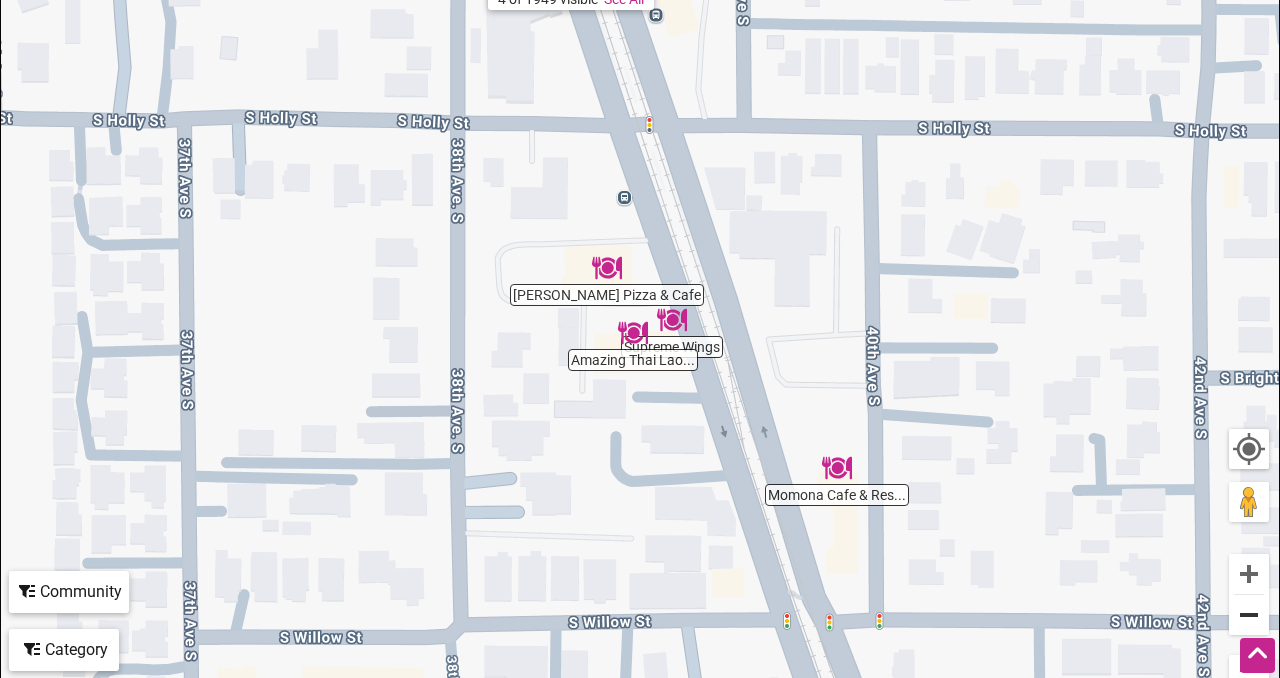 click at bounding box center (1249, 615) 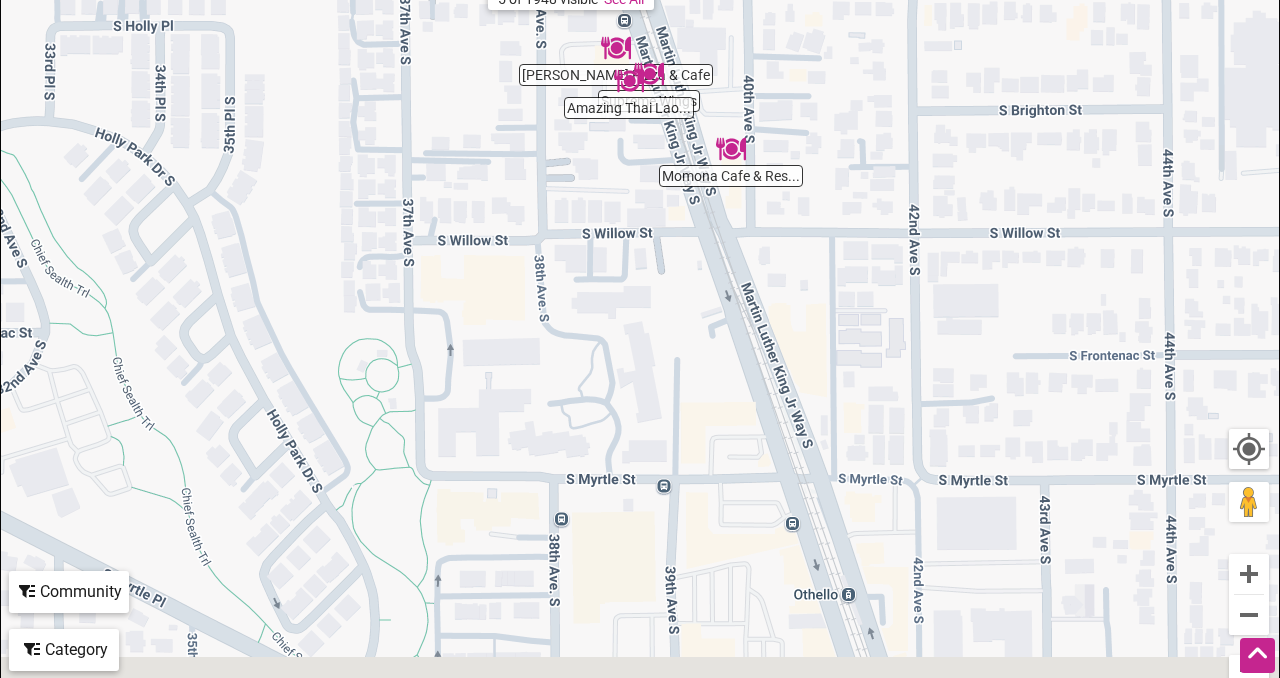 drag, startPoint x: 1061, startPoint y: 570, endPoint x: 1053, endPoint y: 332, distance: 238.13441 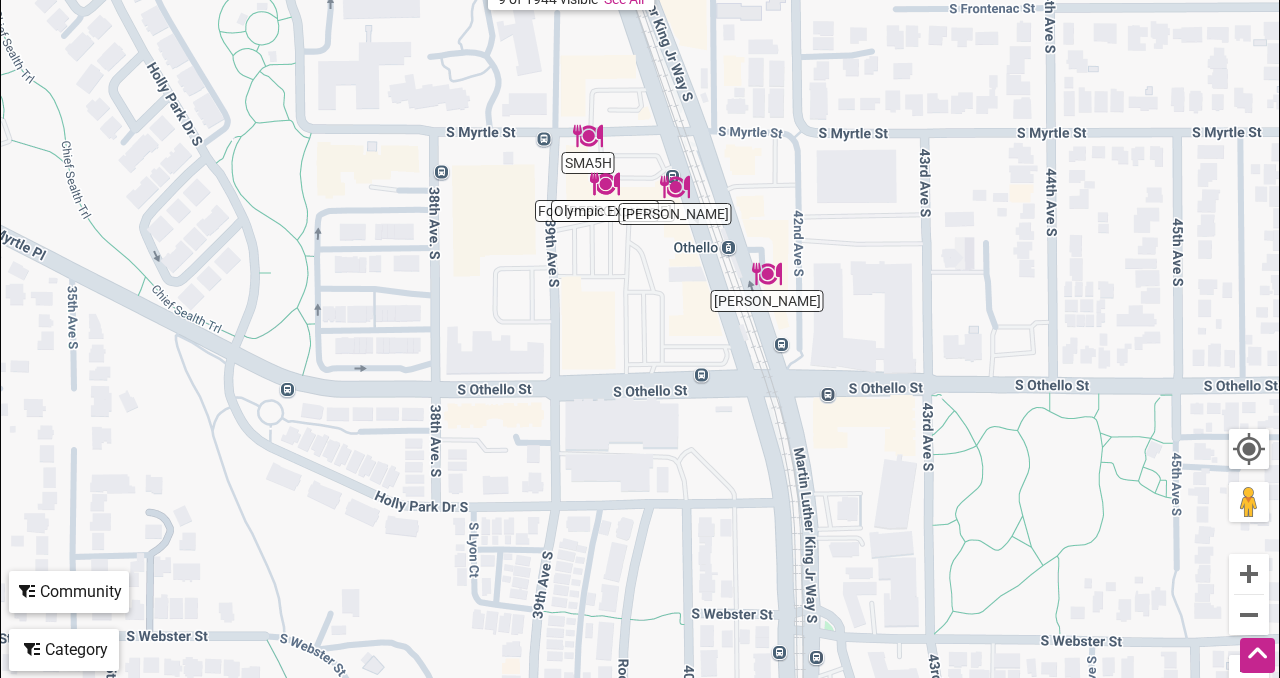 drag, startPoint x: 1059, startPoint y: 356, endPoint x: 933, endPoint y: 1, distance: 376.69748 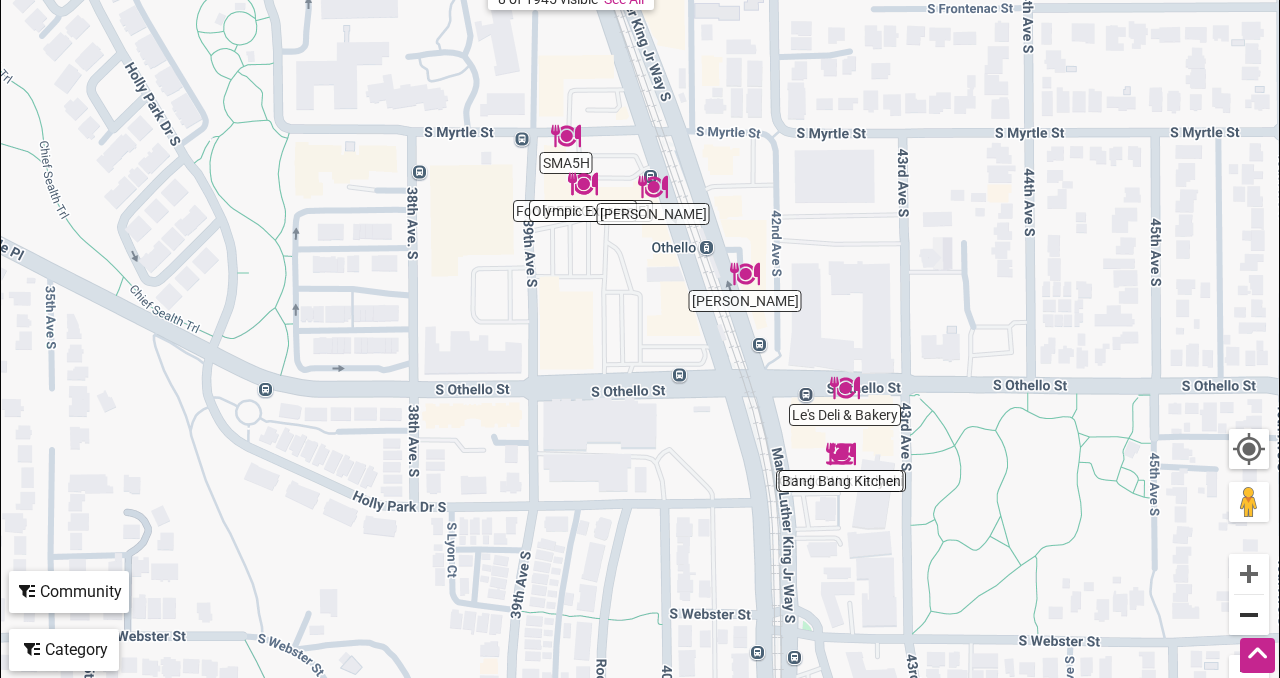 click at bounding box center [1249, 615] 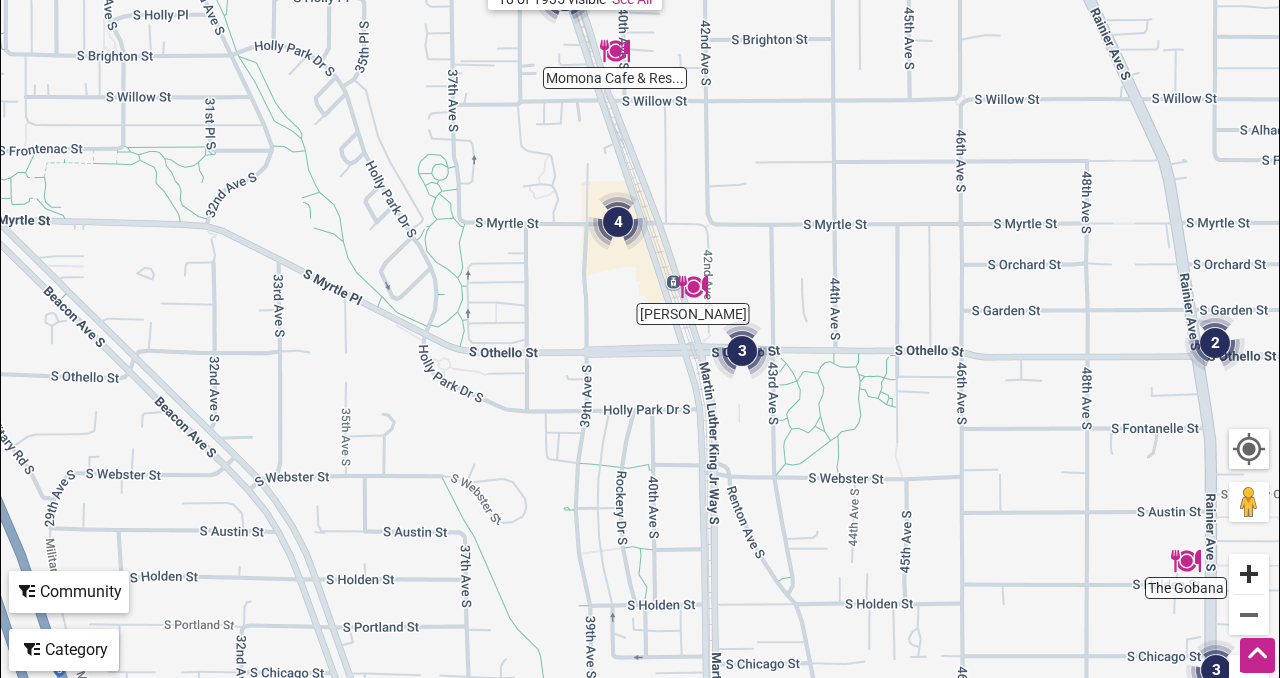 click at bounding box center (1249, 574) 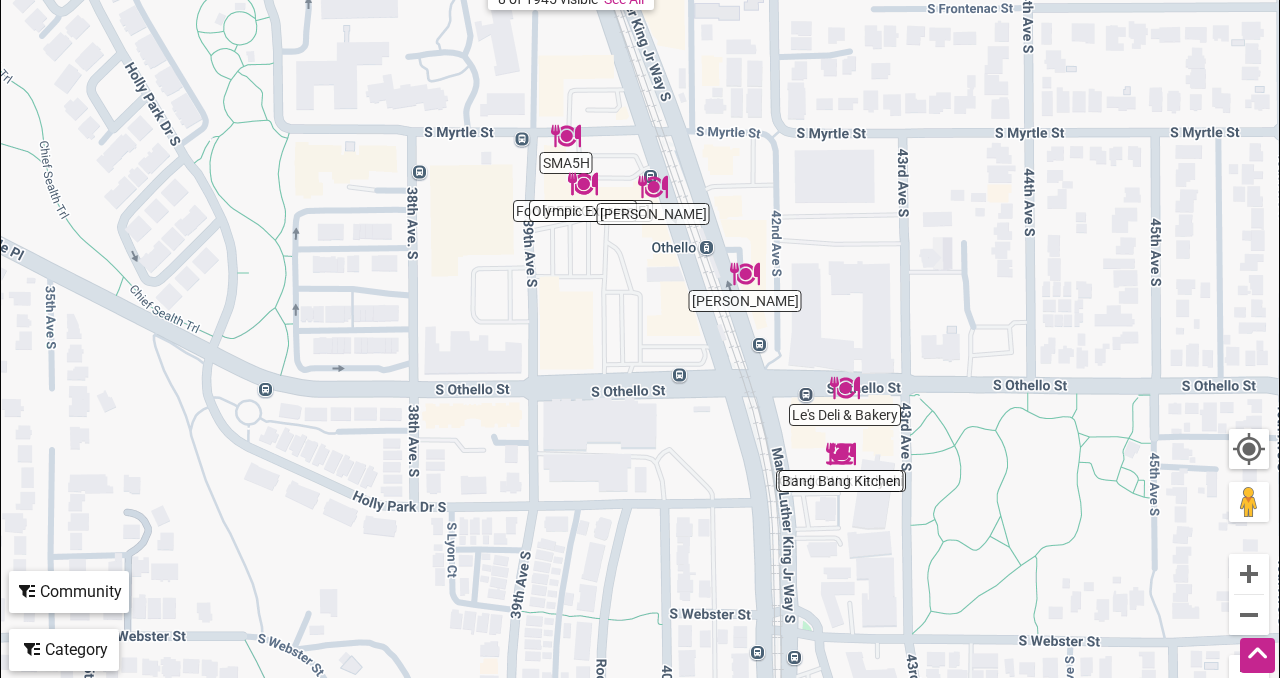 click at bounding box center [841, 454] 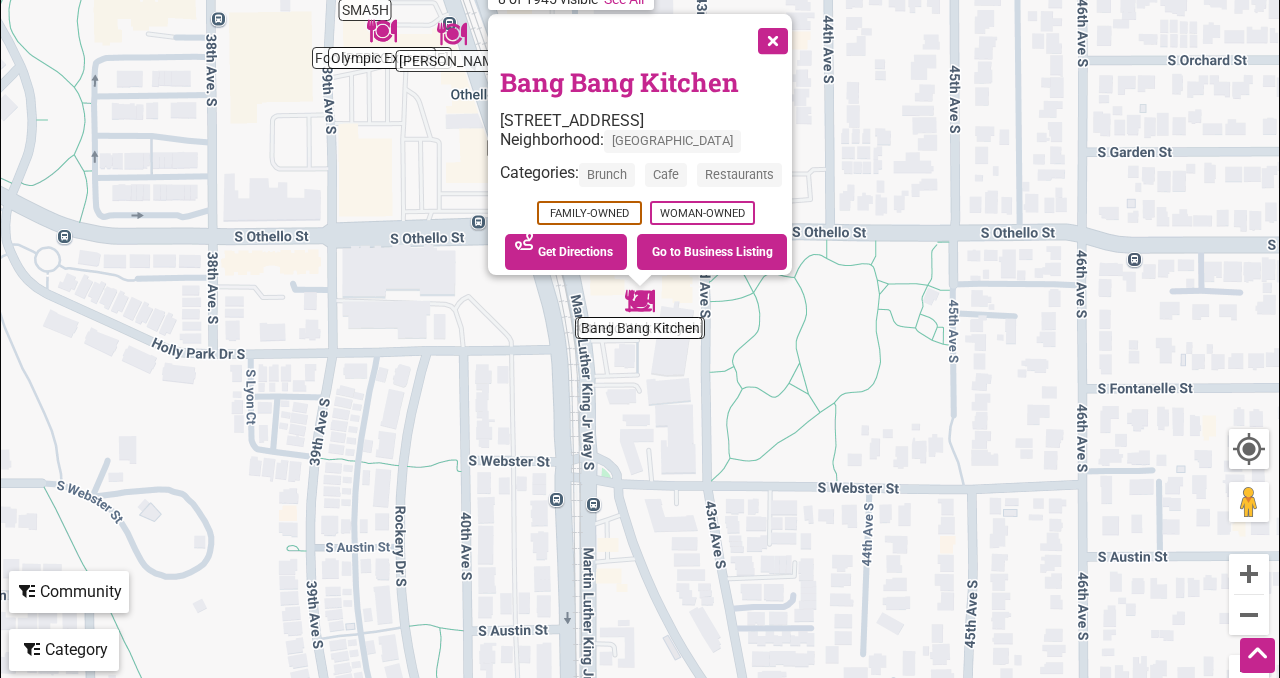 click on "Bang Bang Kitchen" at bounding box center (619, 82) 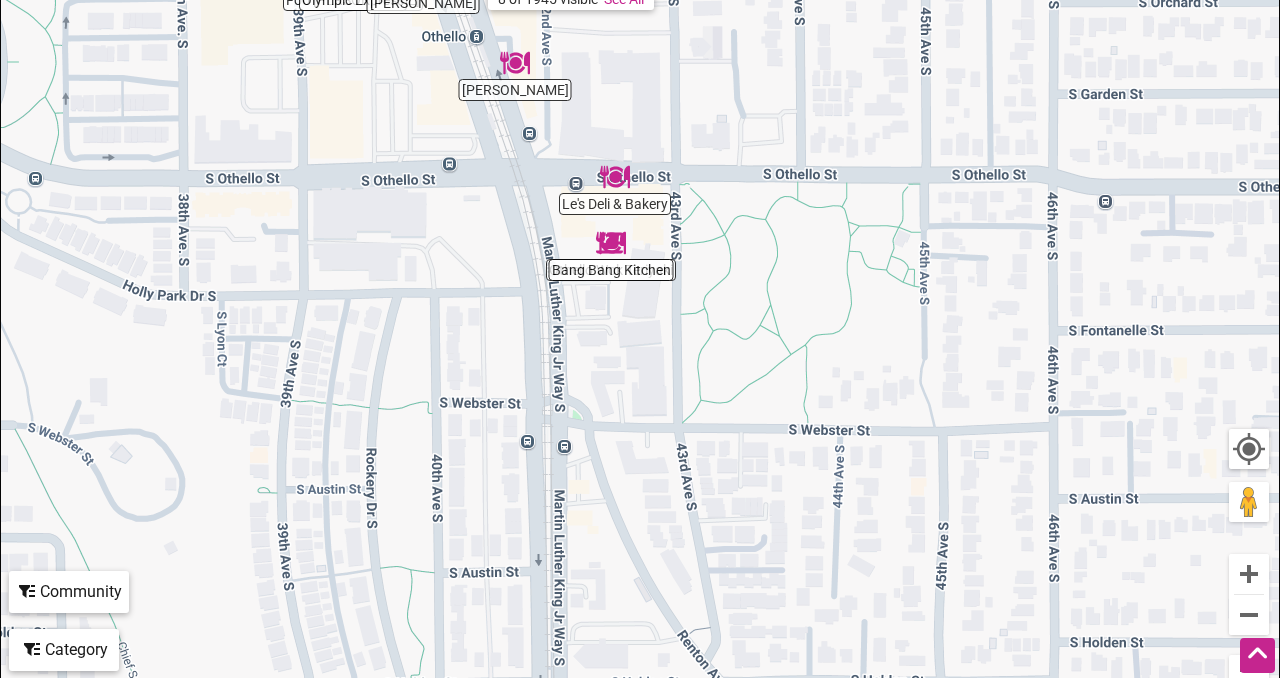 drag, startPoint x: 986, startPoint y: 505, endPoint x: 917, endPoint y: 292, distance: 223.8973 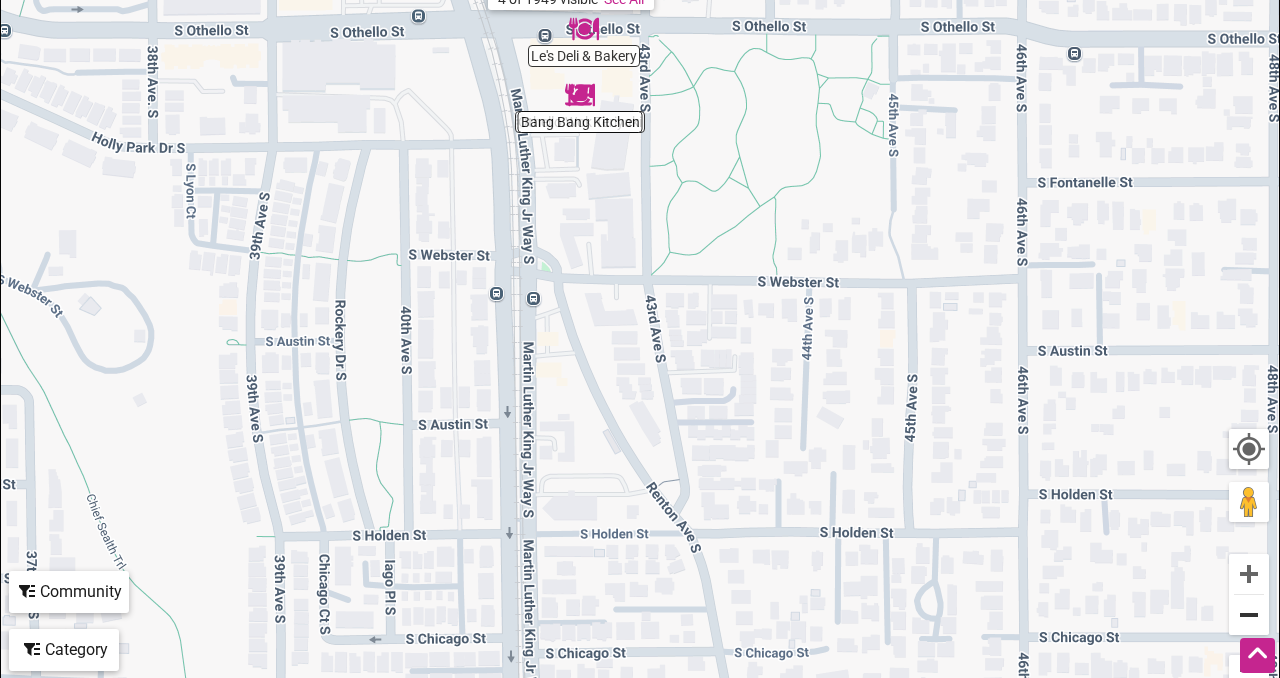 click at bounding box center (1249, 615) 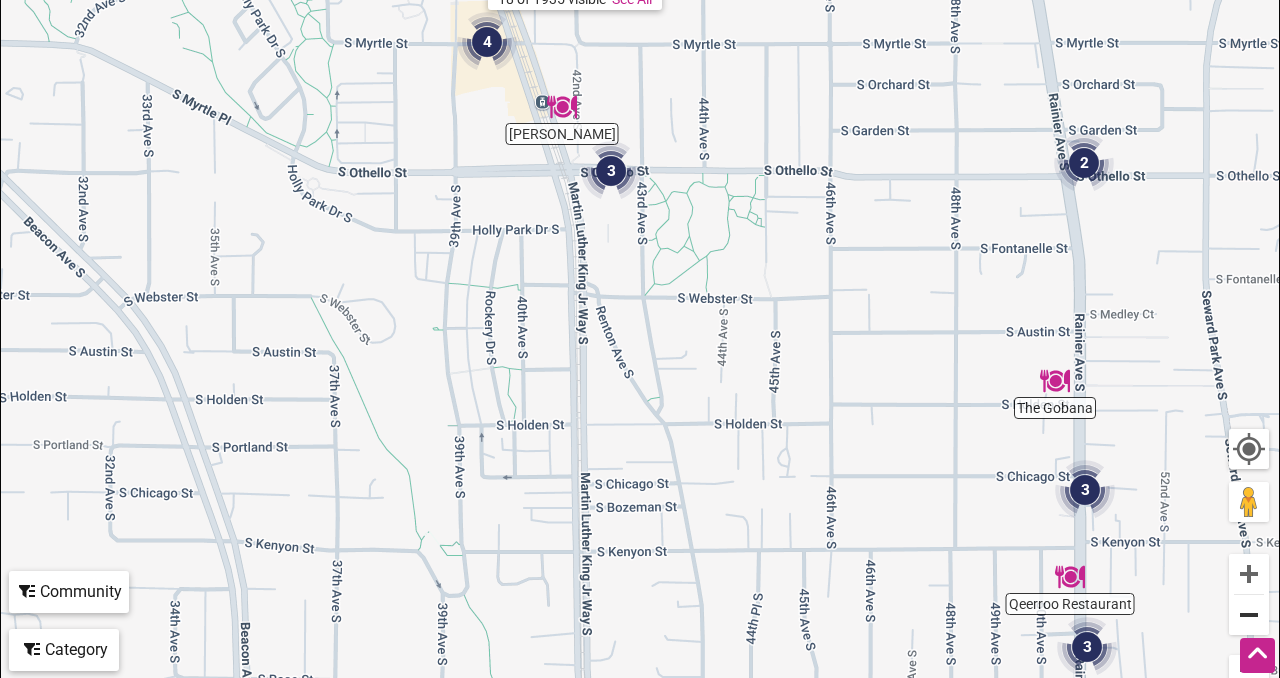 click at bounding box center [1249, 615] 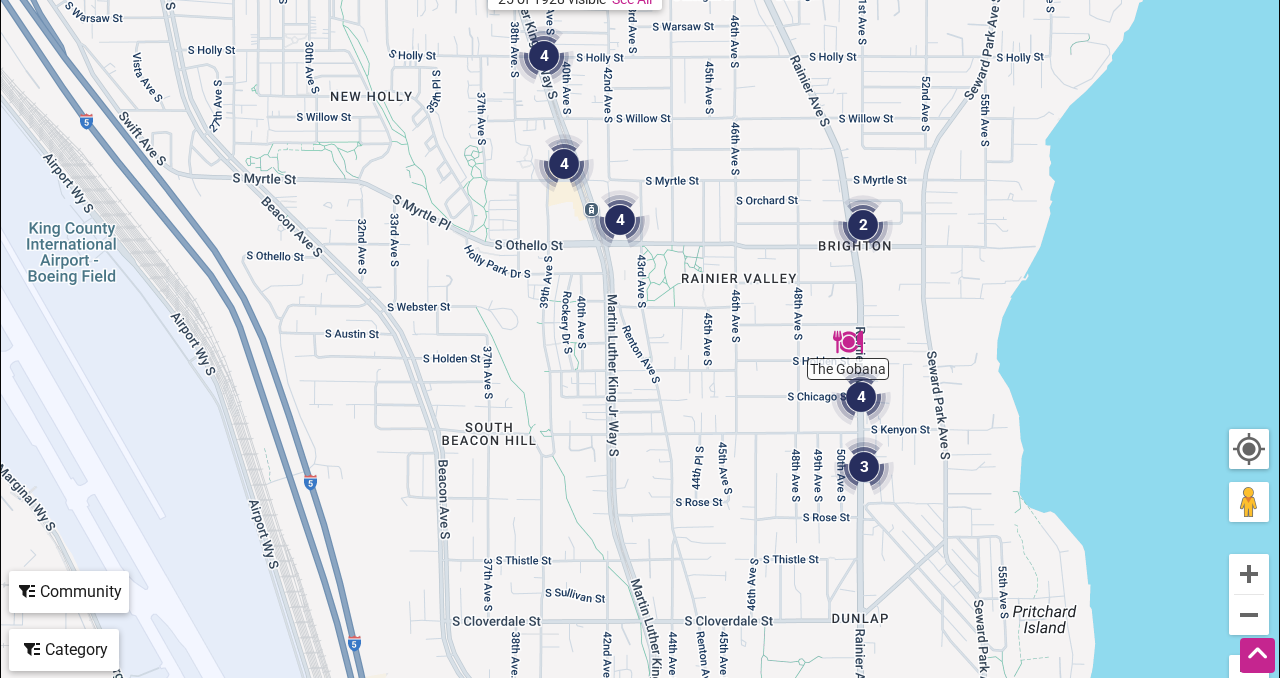 click on "To navigate, press the arrow keys." at bounding box center [640, 316] 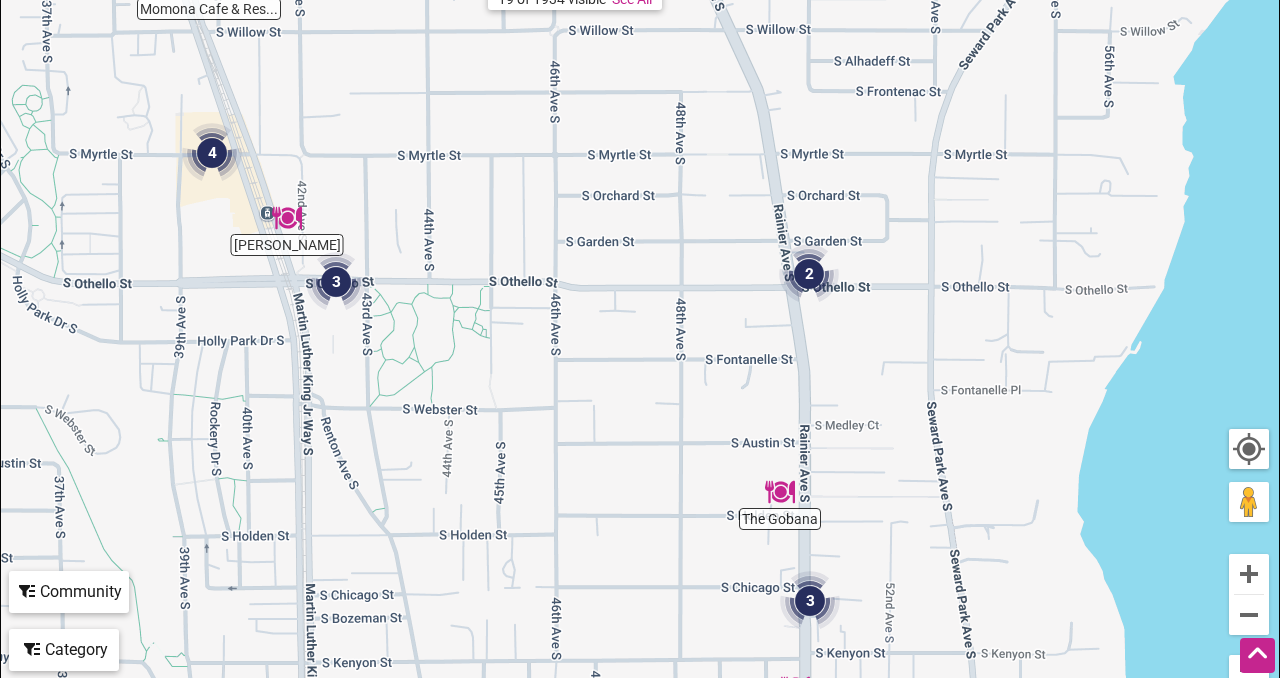 click on "To navigate, press the arrow keys." at bounding box center [640, 316] 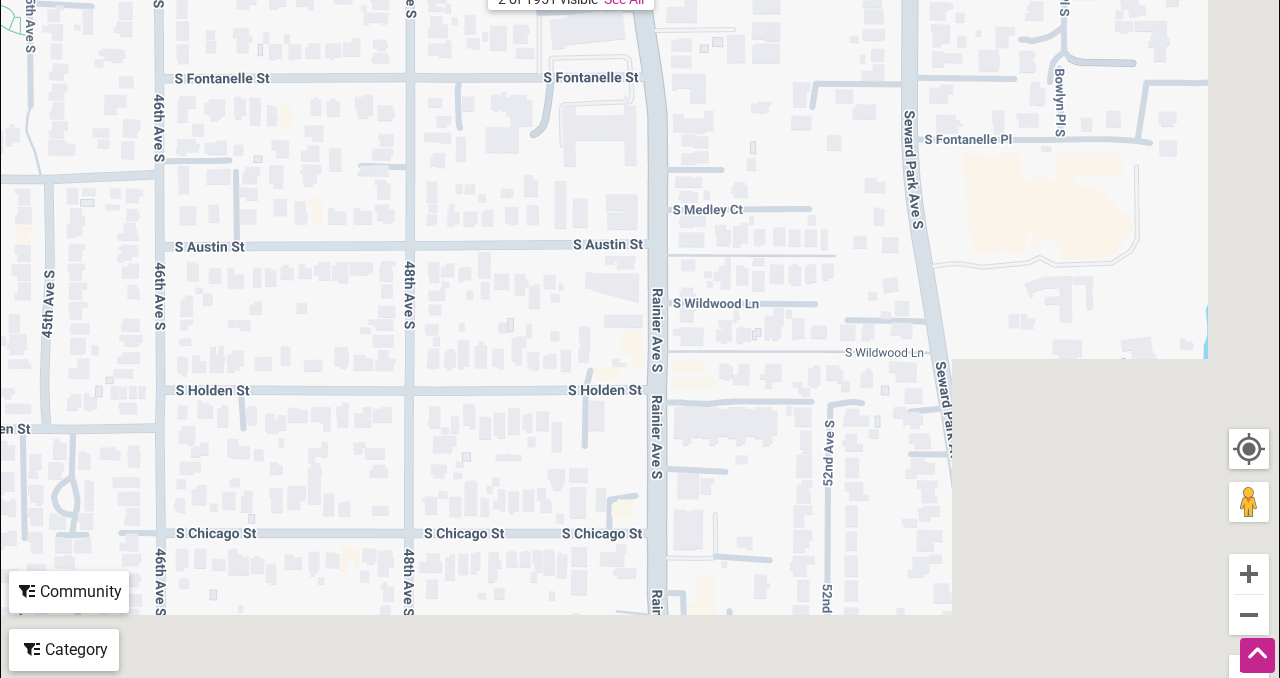 drag, startPoint x: 820, startPoint y: 337, endPoint x: 778, endPoint y: 88, distance: 252.51732 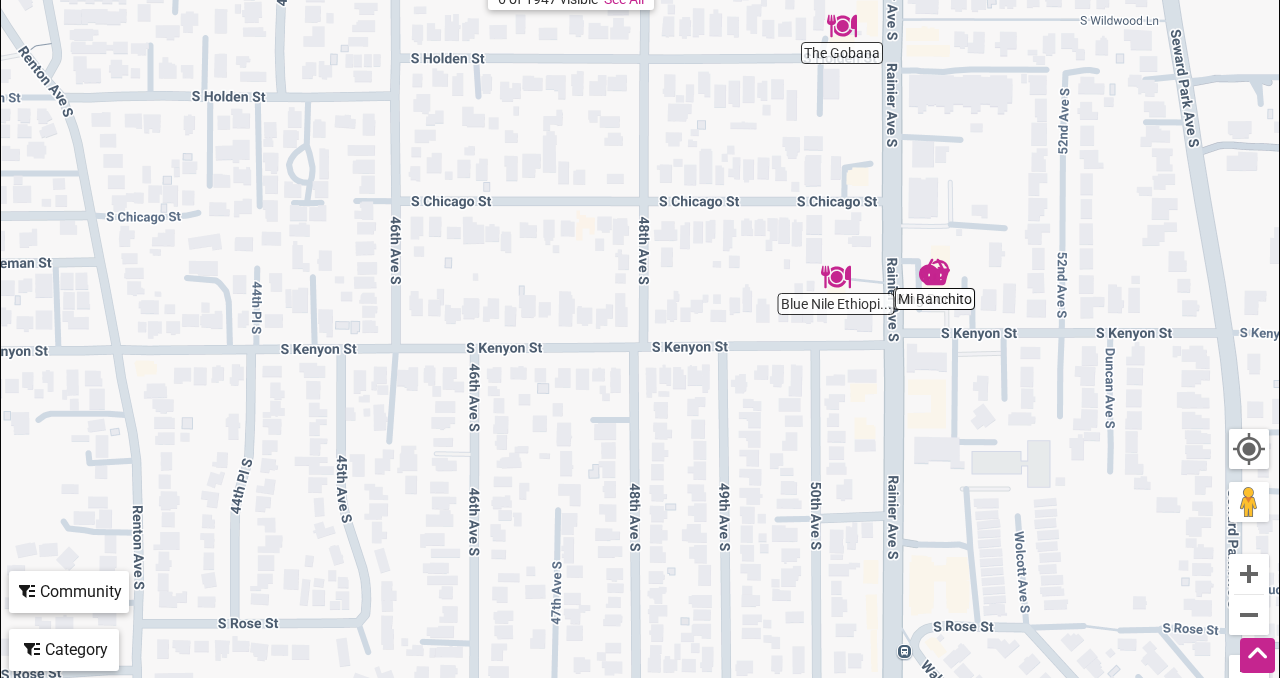 drag, startPoint x: 796, startPoint y: 420, endPoint x: 1039, endPoint y: 114, distance: 390.74927 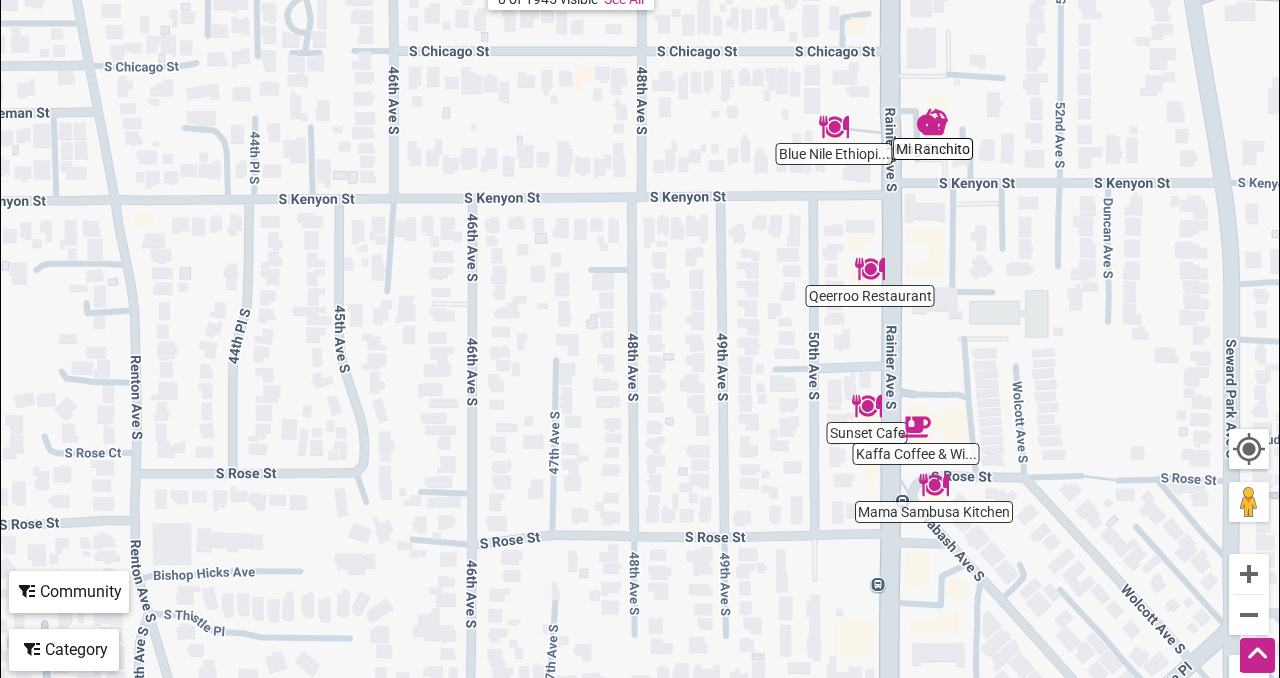 drag, startPoint x: 1062, startPoint y: 384, endPoint x: 1060, endPoint y: 231, distance: 153.01308 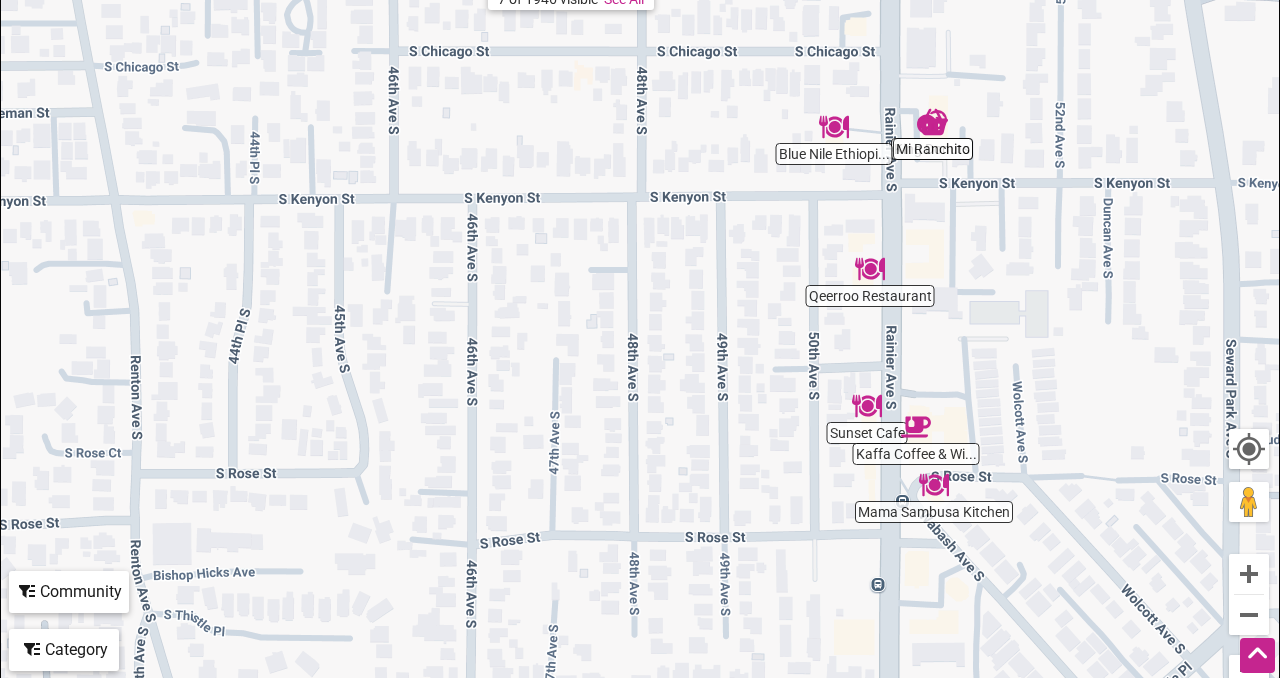 click at bounding box center [934, 485] 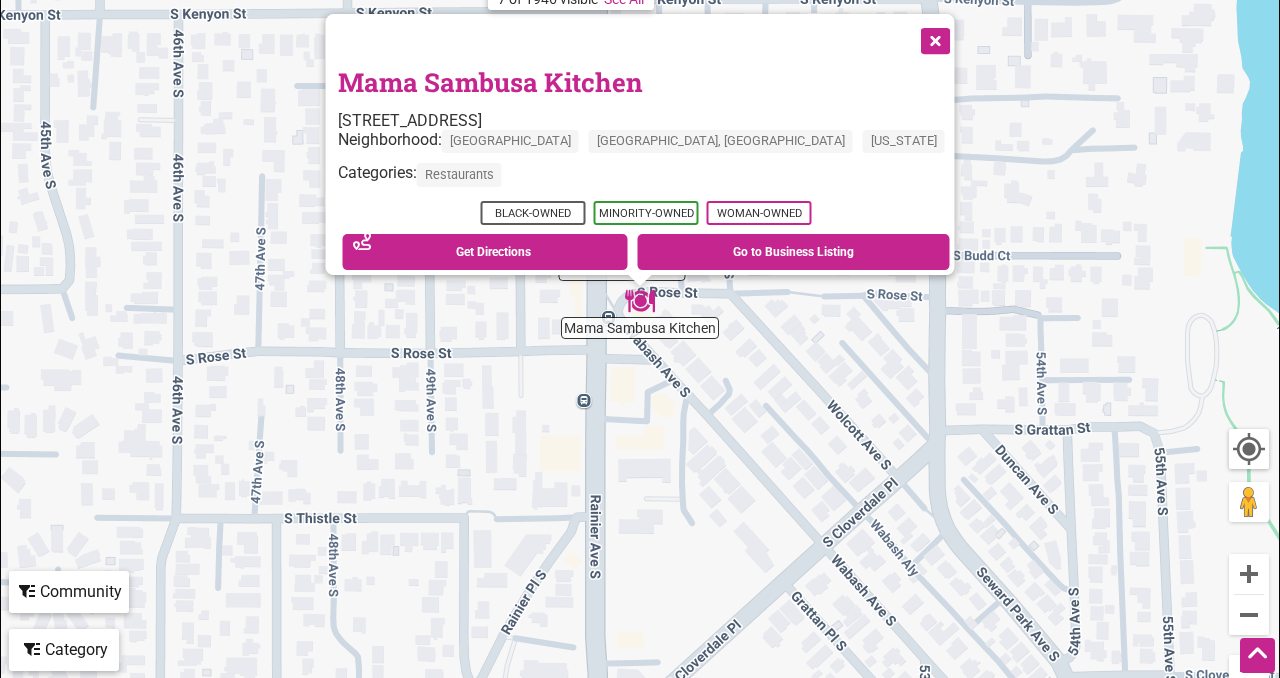 click on "Mama Sambusa Kitchen" at bounding box center (490, 82) 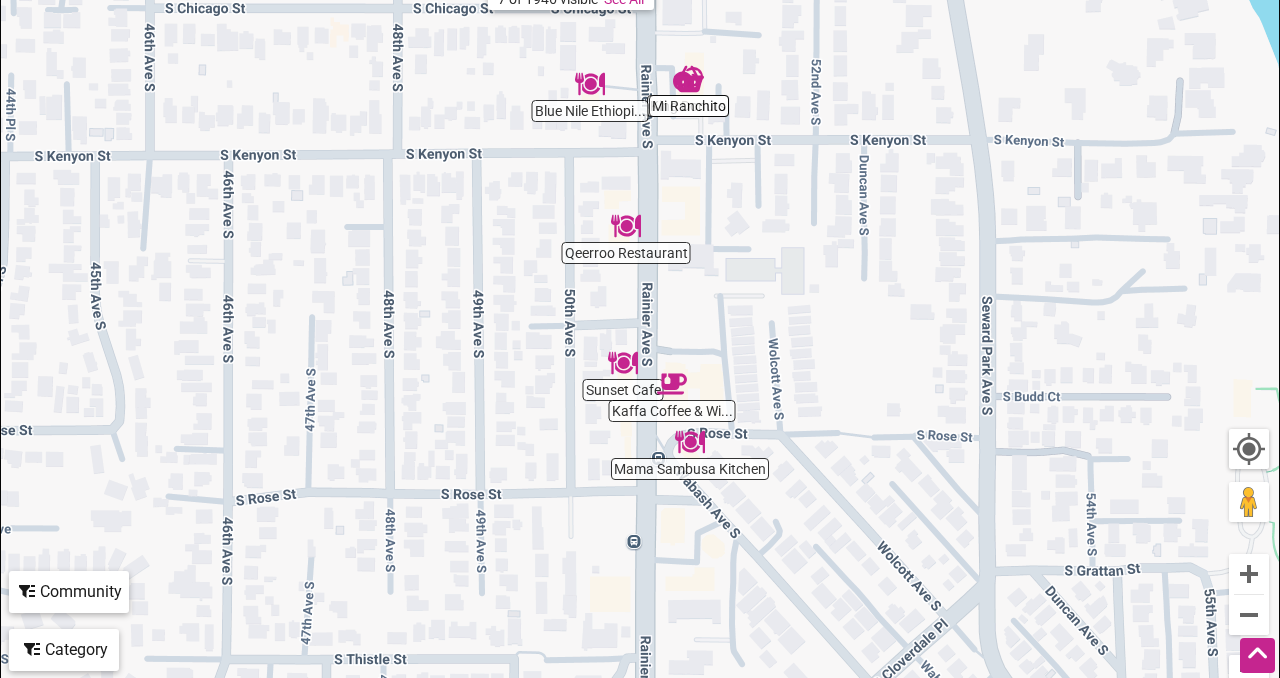 drag, startPoint x: 767, startPoint y: 201, endPoint x: 813, endPoint y: 336, distance: 142.62187 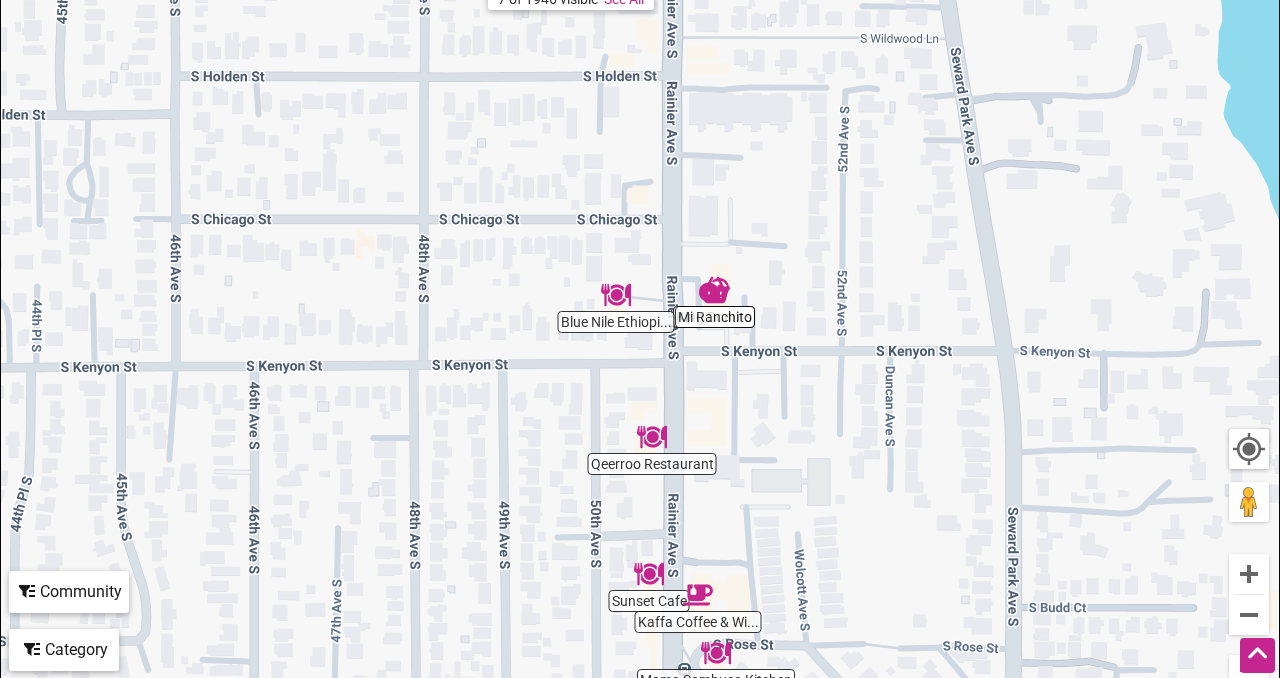 drag, startPoint x: 771, startPoint y: 142, endPoint x: 801, endPoint y: 368, distance: 227.98245 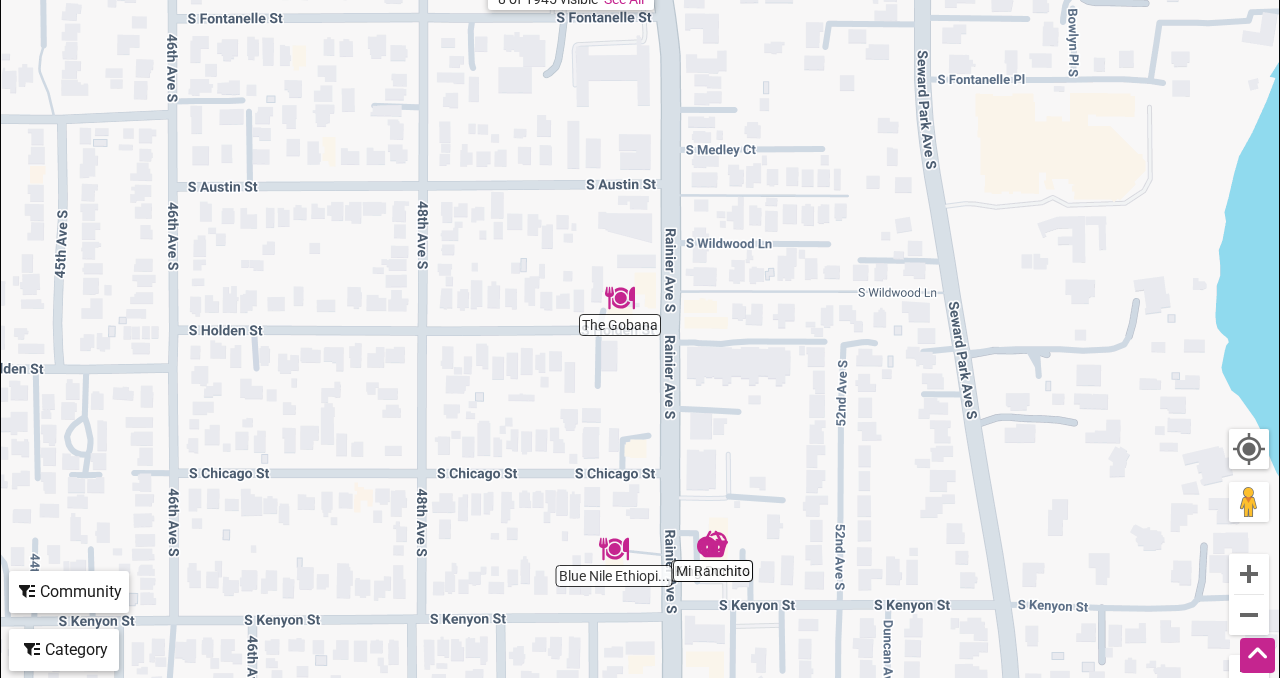 drag, startPoint x: 826, startPoint y: 208, endPoint x: 818, endPoint y: 510, distance: 302.10593 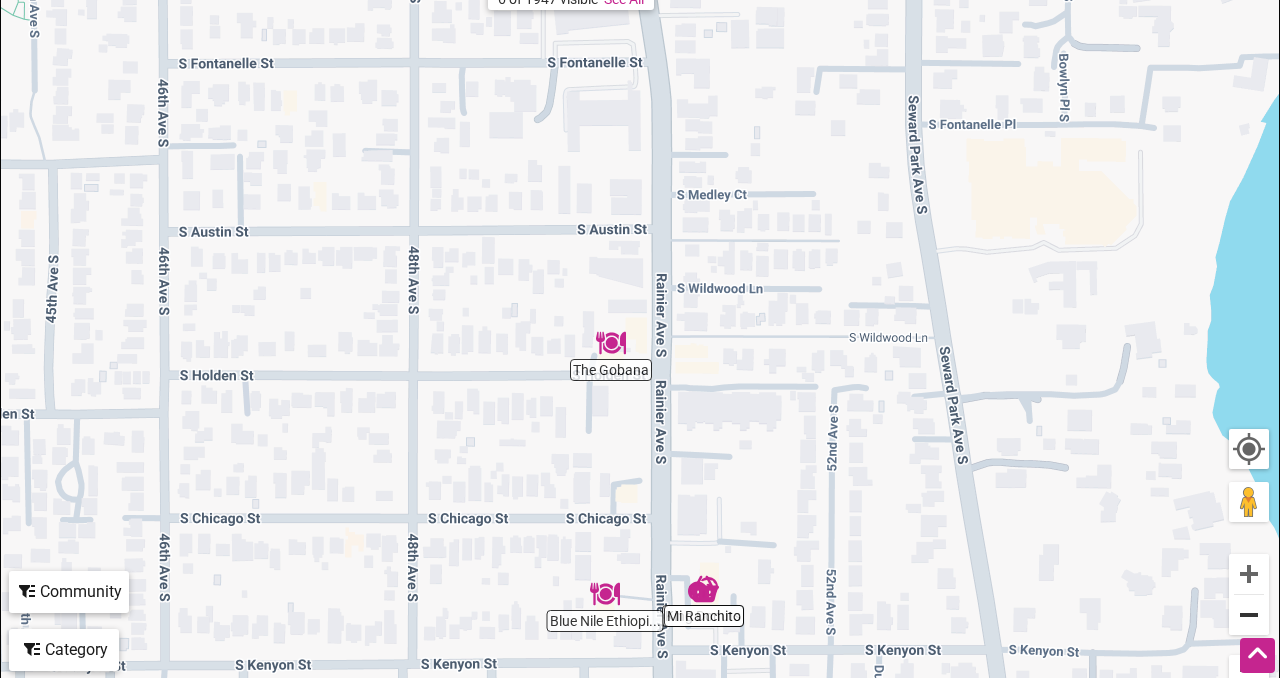click at bounding box center (1249, 615) 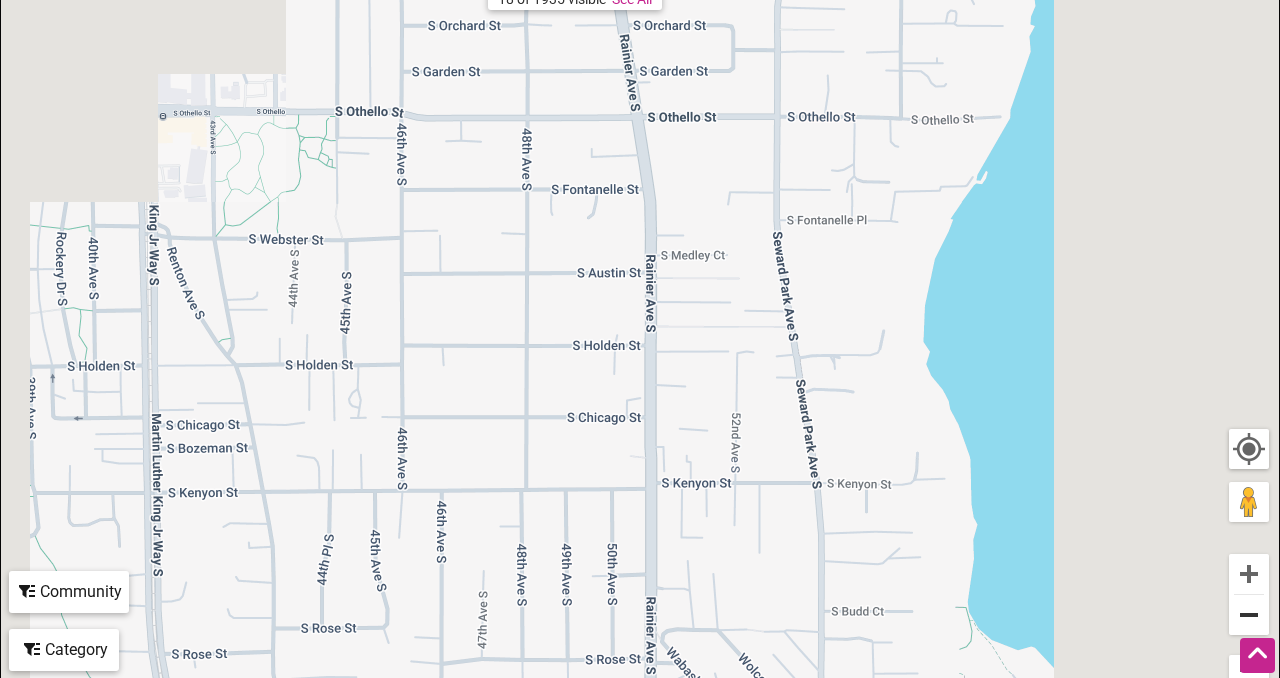 click at bounding box center (1249, 615) 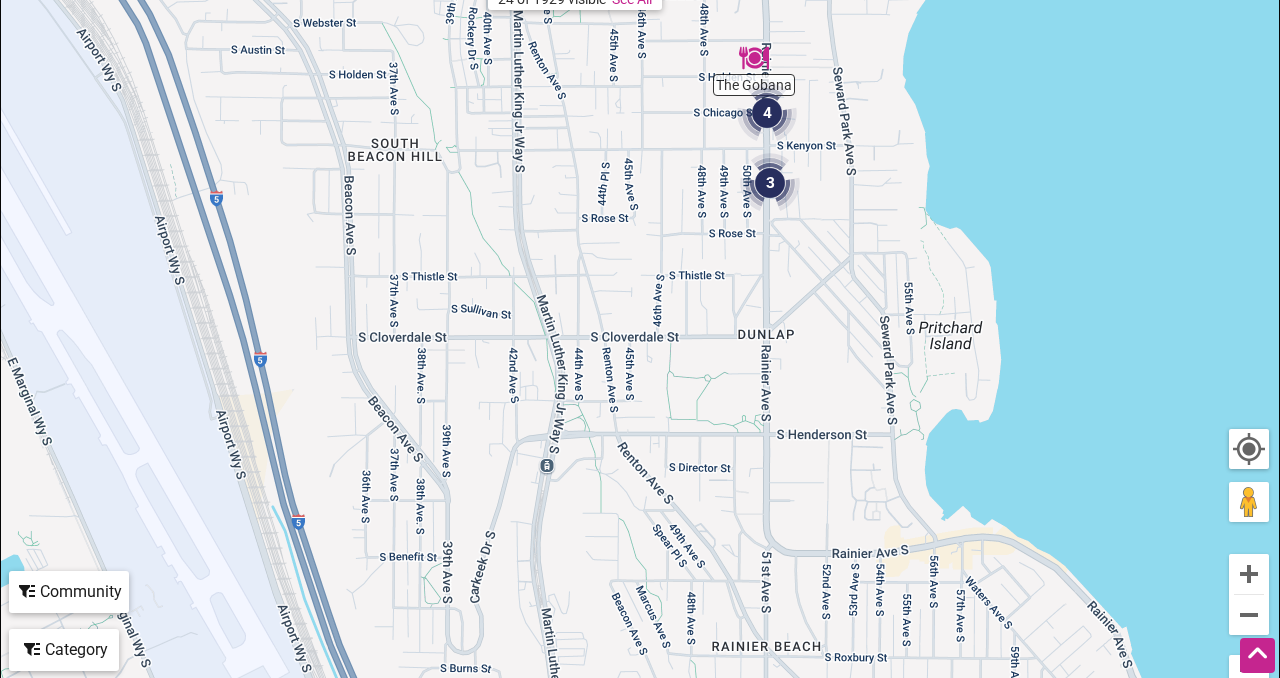drag, startPoint x: 859, startPoint y: 627, endPoint x: 980, endPoint y: 384, distance: 271.459 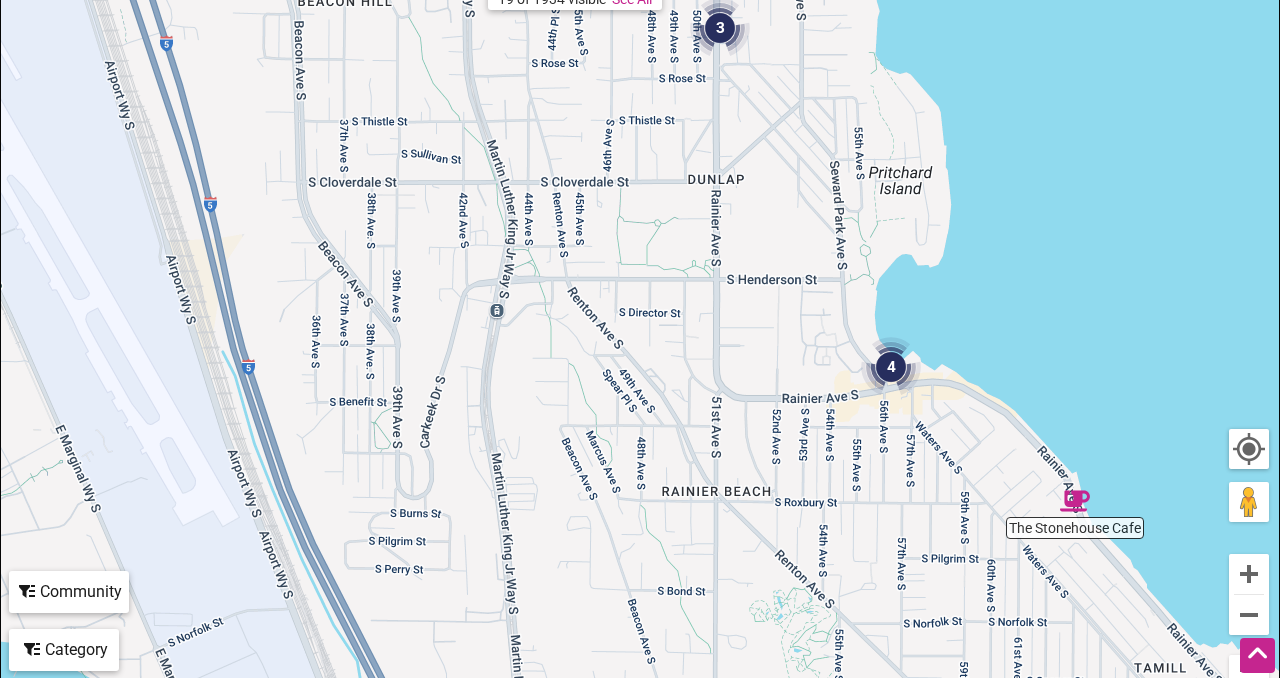 drag, startPoint x: 1104, startPoint y: 582, endPoint x: 1054, endPoint y: 424, distance: 165.72266 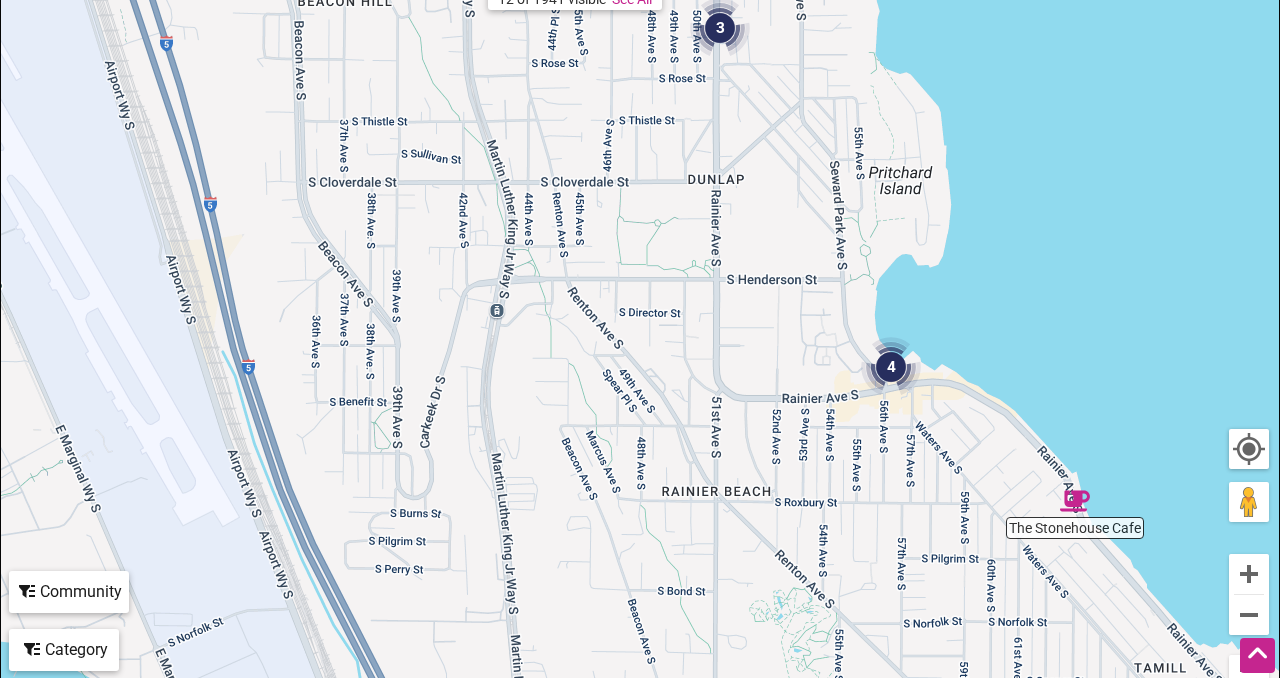 click on "To navigate, press the arrow keys." at bounding box center [640, 316] 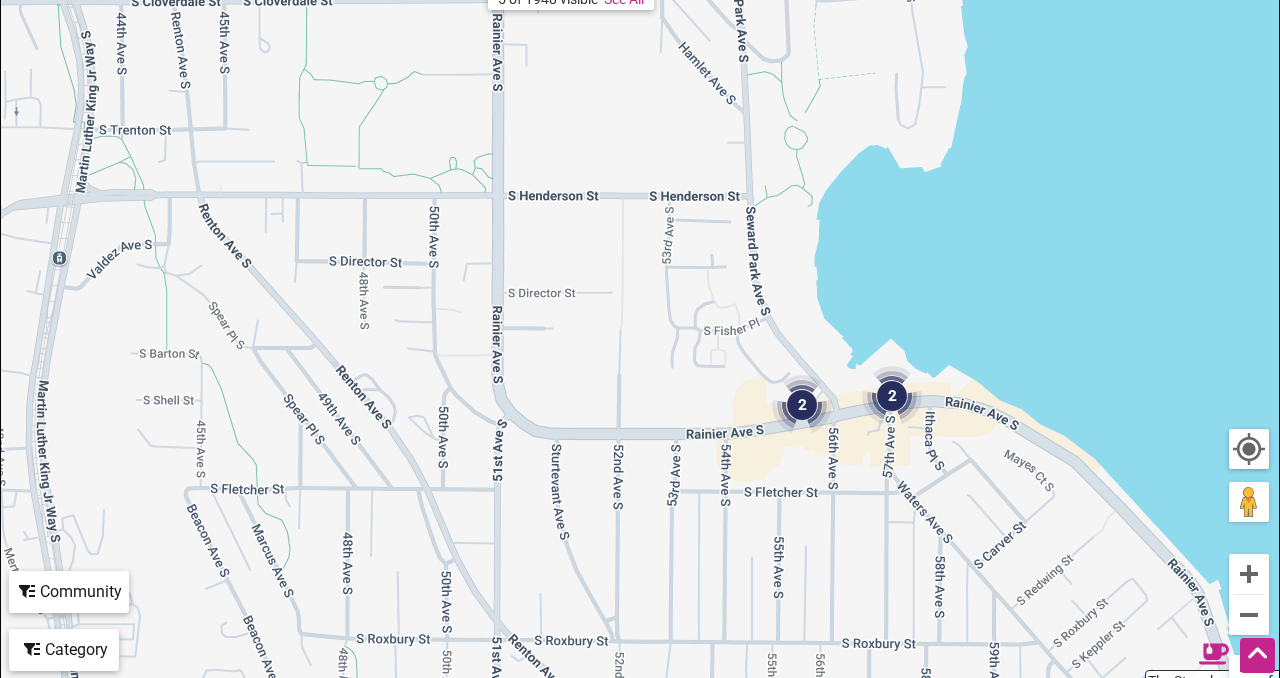 click on "To navigate, press the arrow keys." at bounding box center (640, 316) 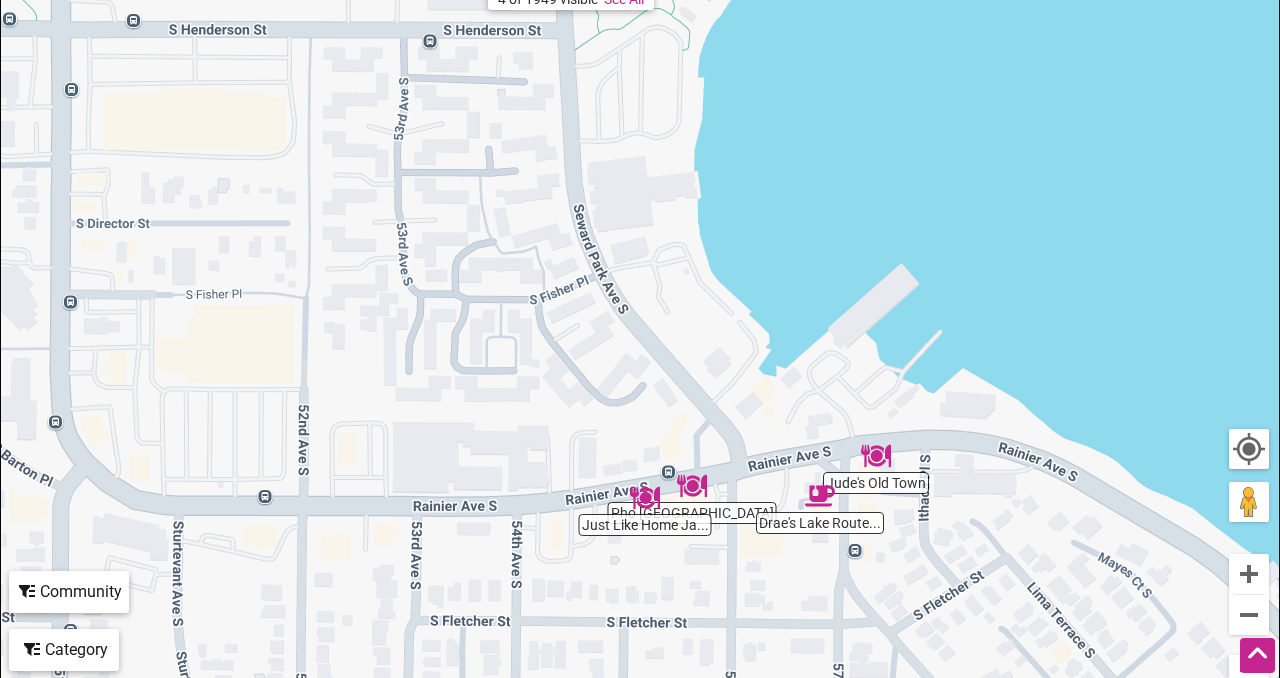 click on "To navigate, press the arrow keys." at bounding box center (640, 316) 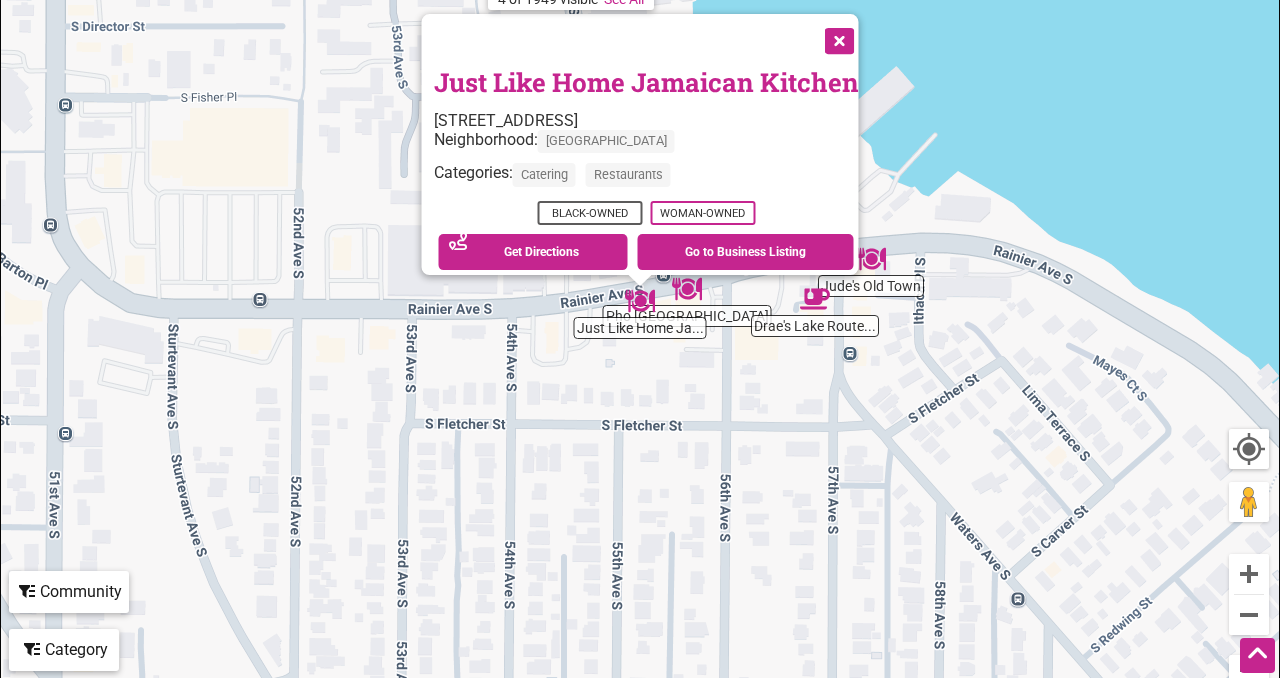 click at bounding box center (838, 39) 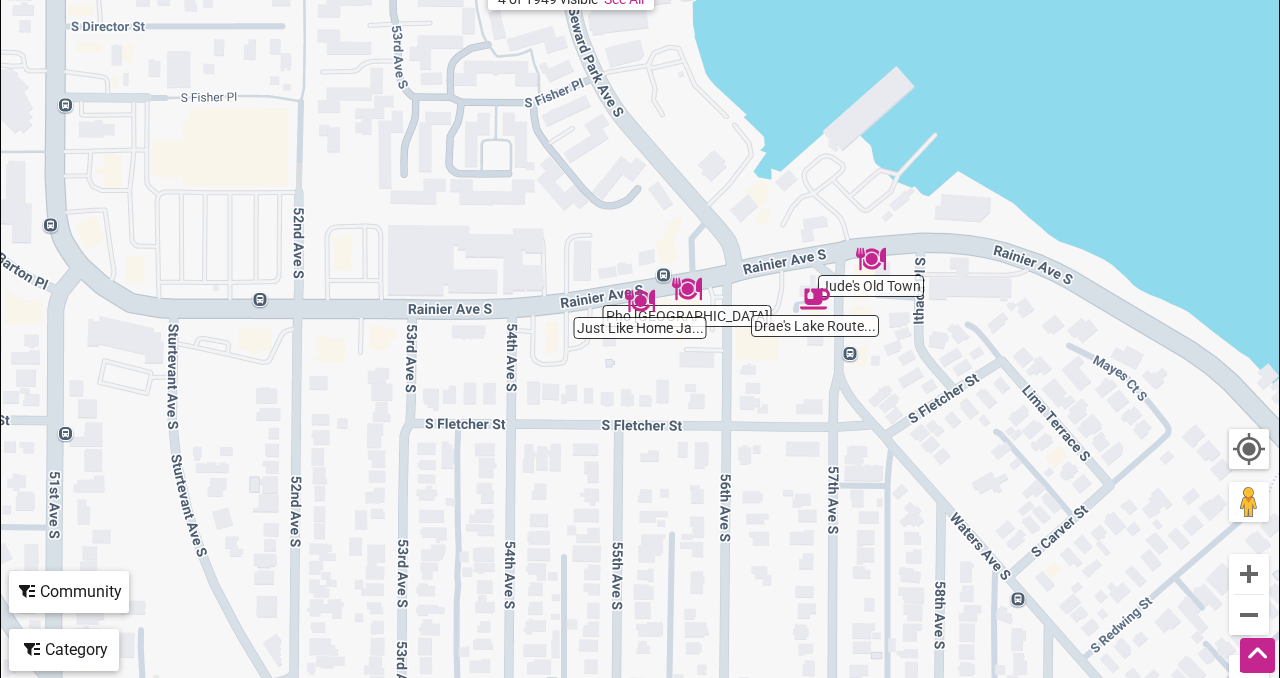 click at bounding box center (871, 259) 